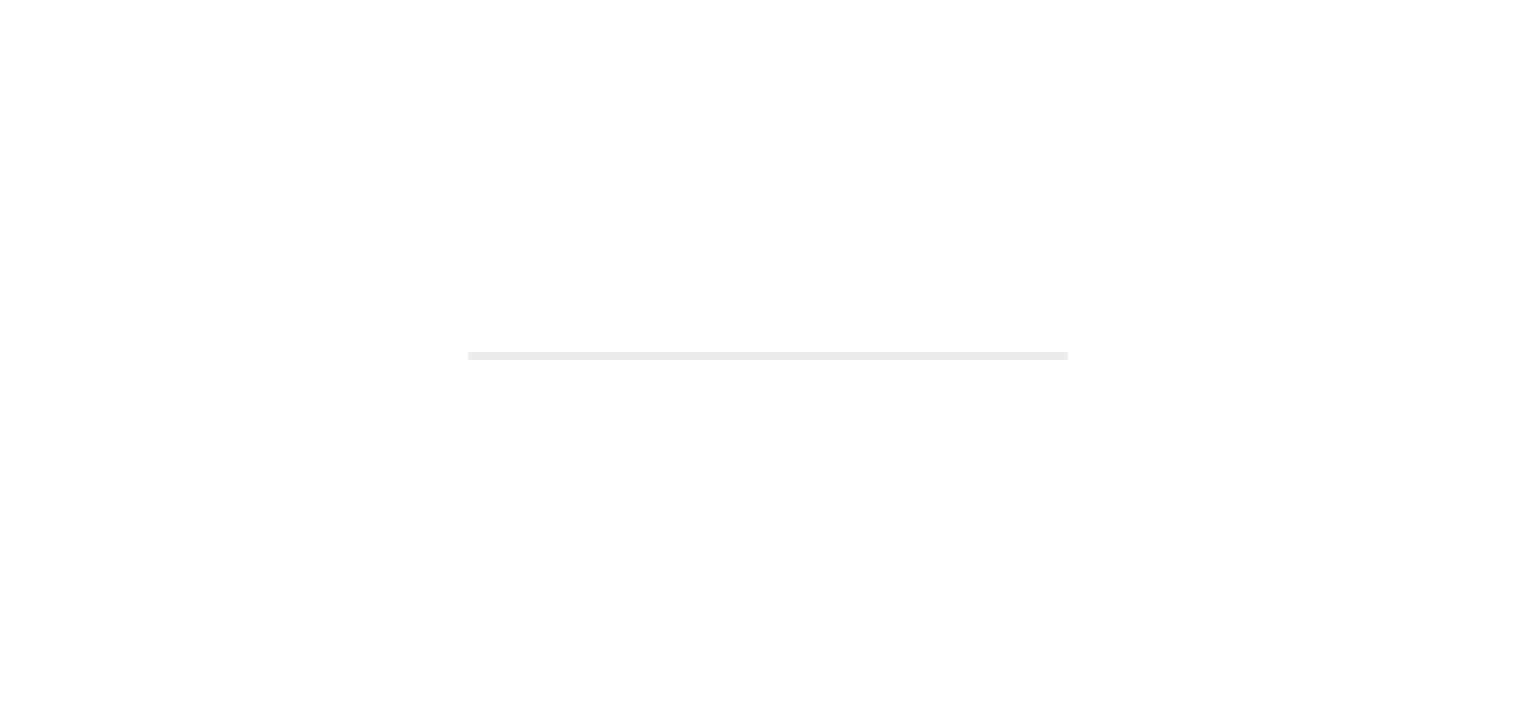 scroll, scrollTop: 0, scrollLeft: 0, axis: both 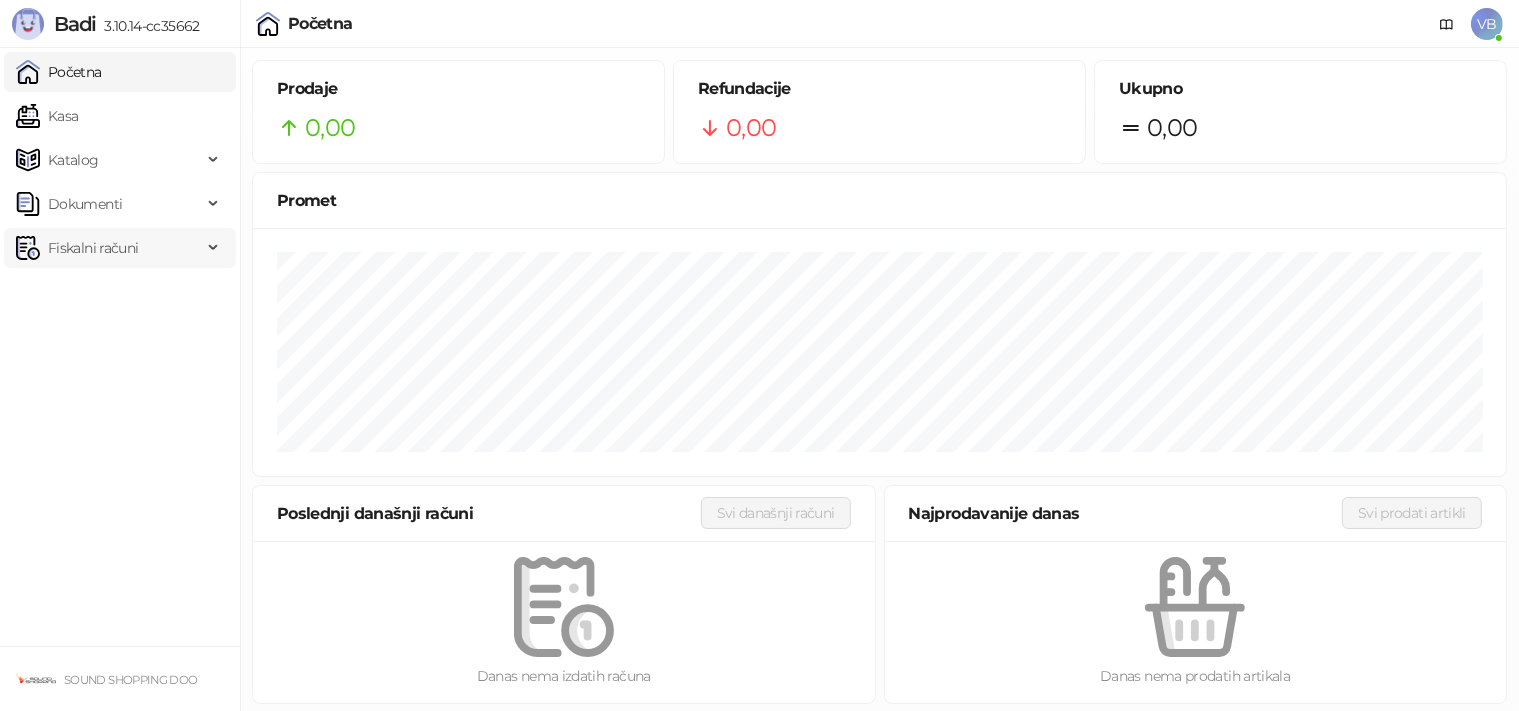 click on "Fiskalni računi" at bounding box center (109, 248) 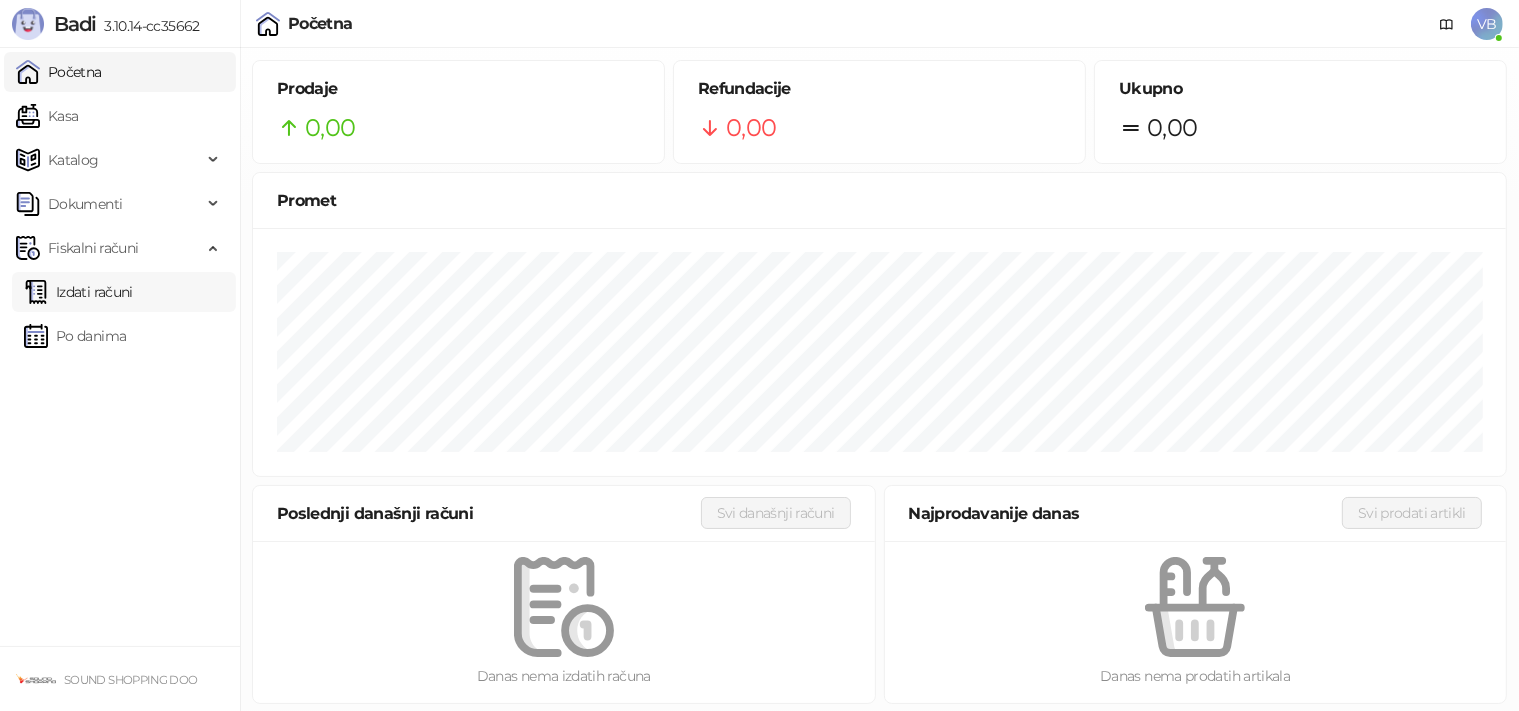 click on "Izdati računi" at bounding box center (78, 292) 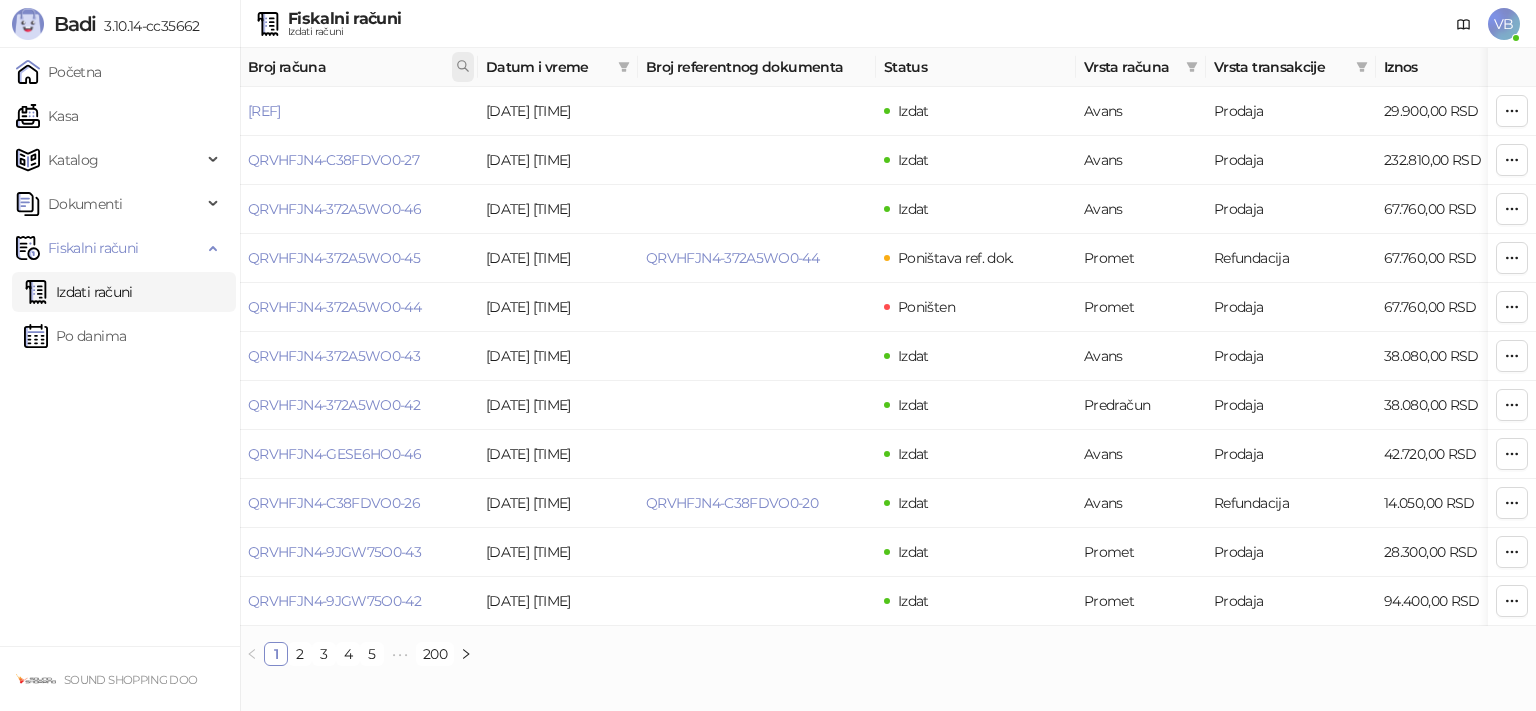 click 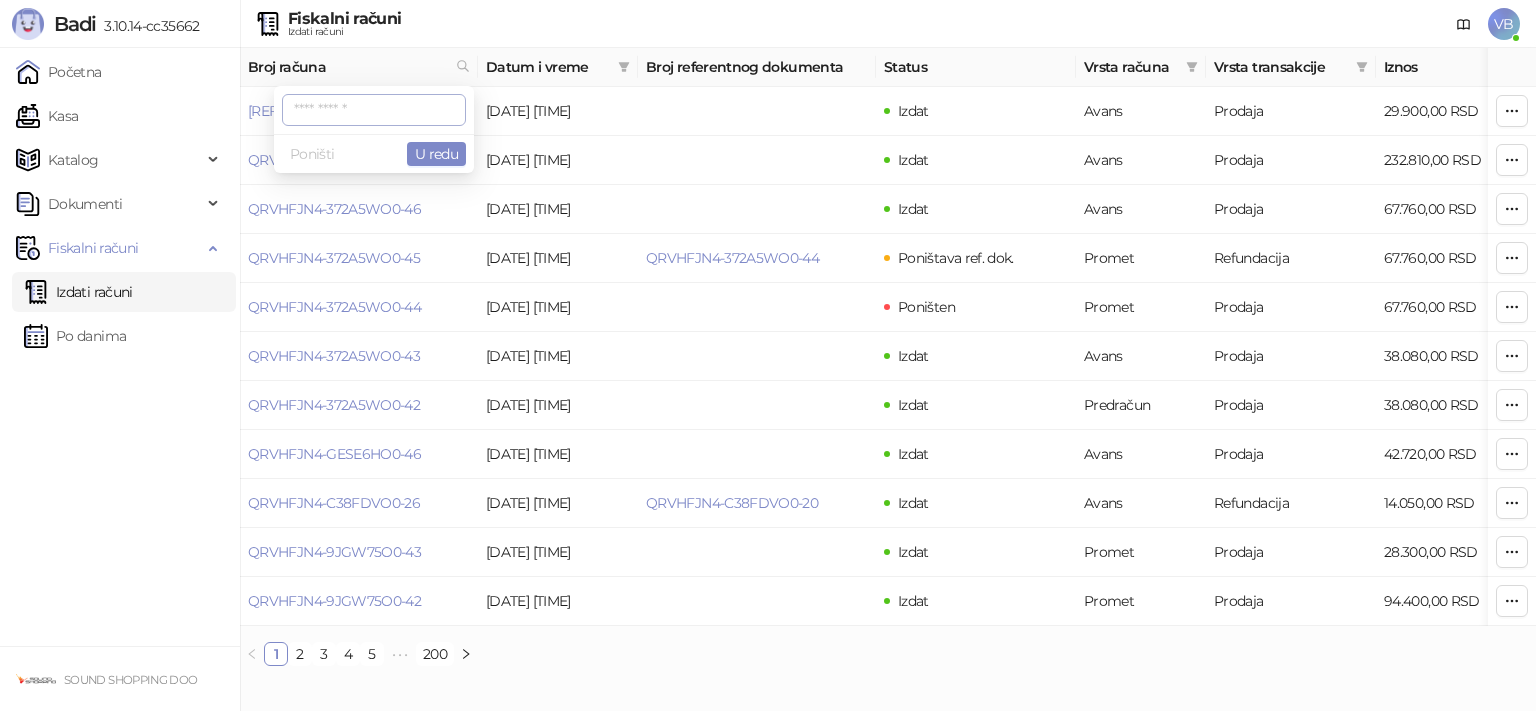 click at bounding box center (374, 110) 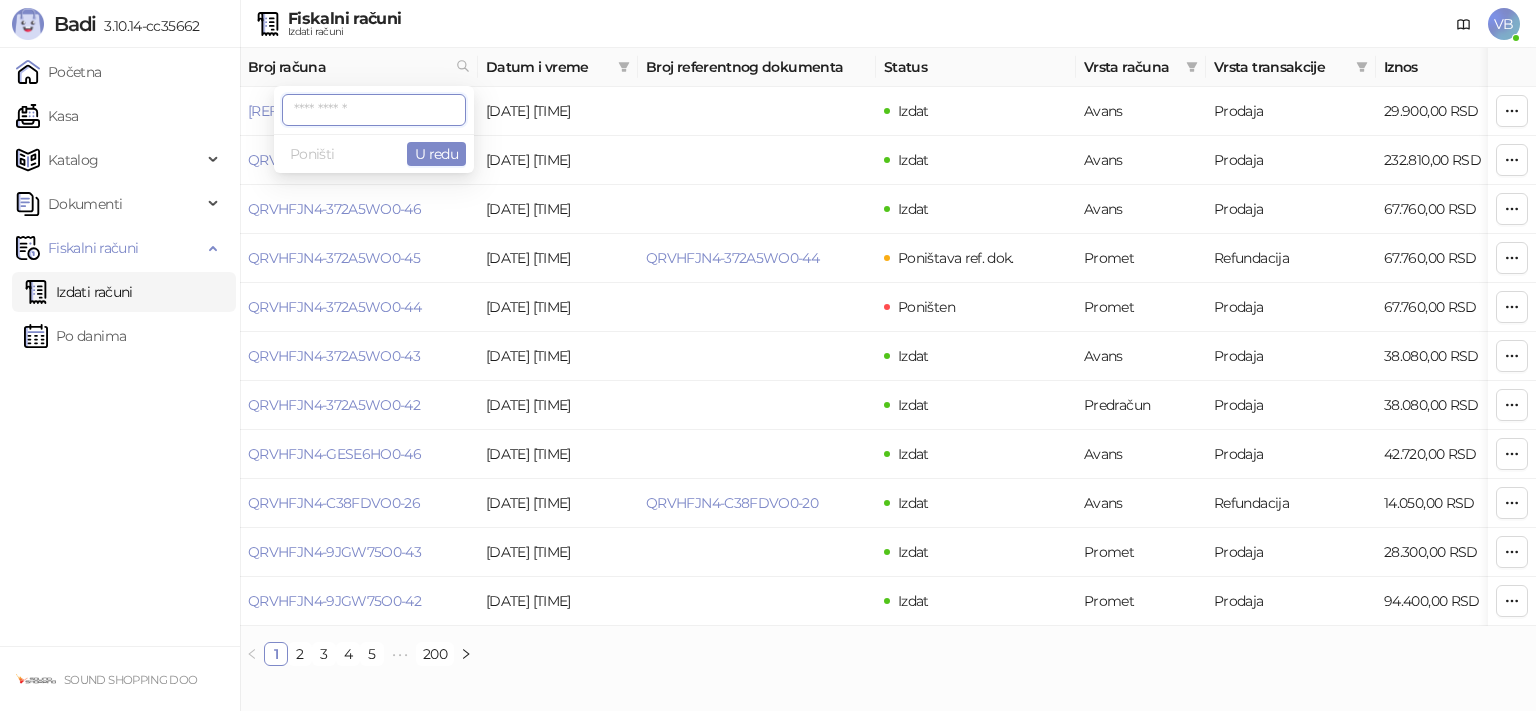 paste on "**********" 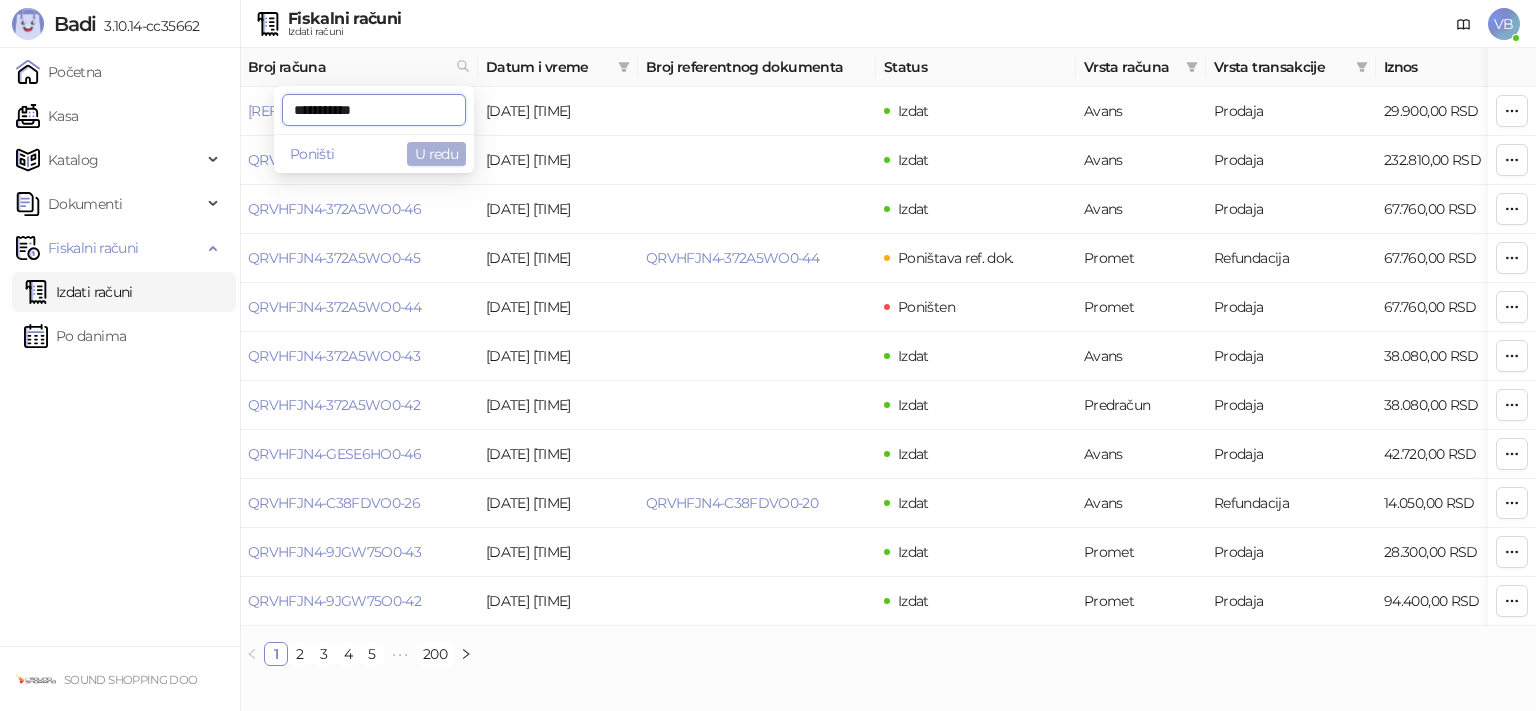 type on "**********" 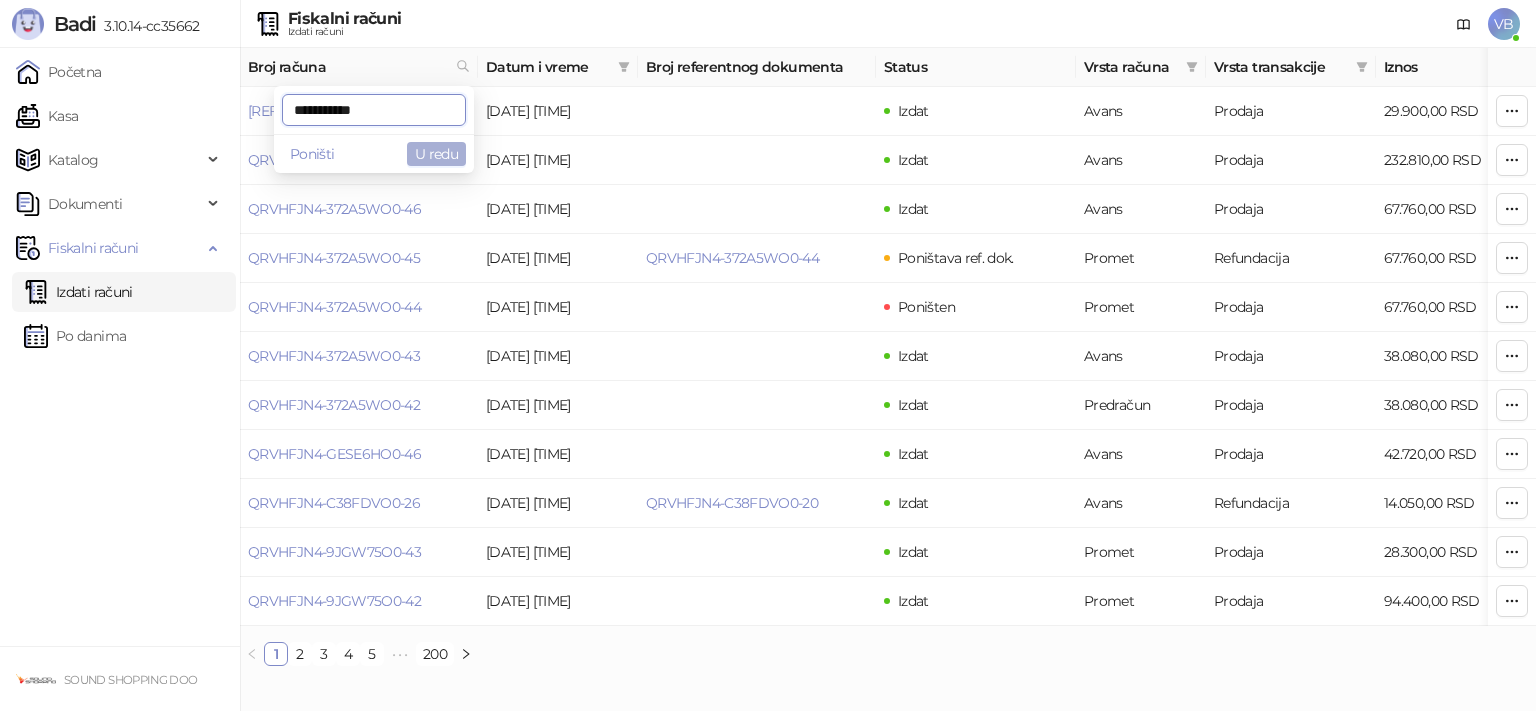 click on "U redu" at bounding box center [436, 154] 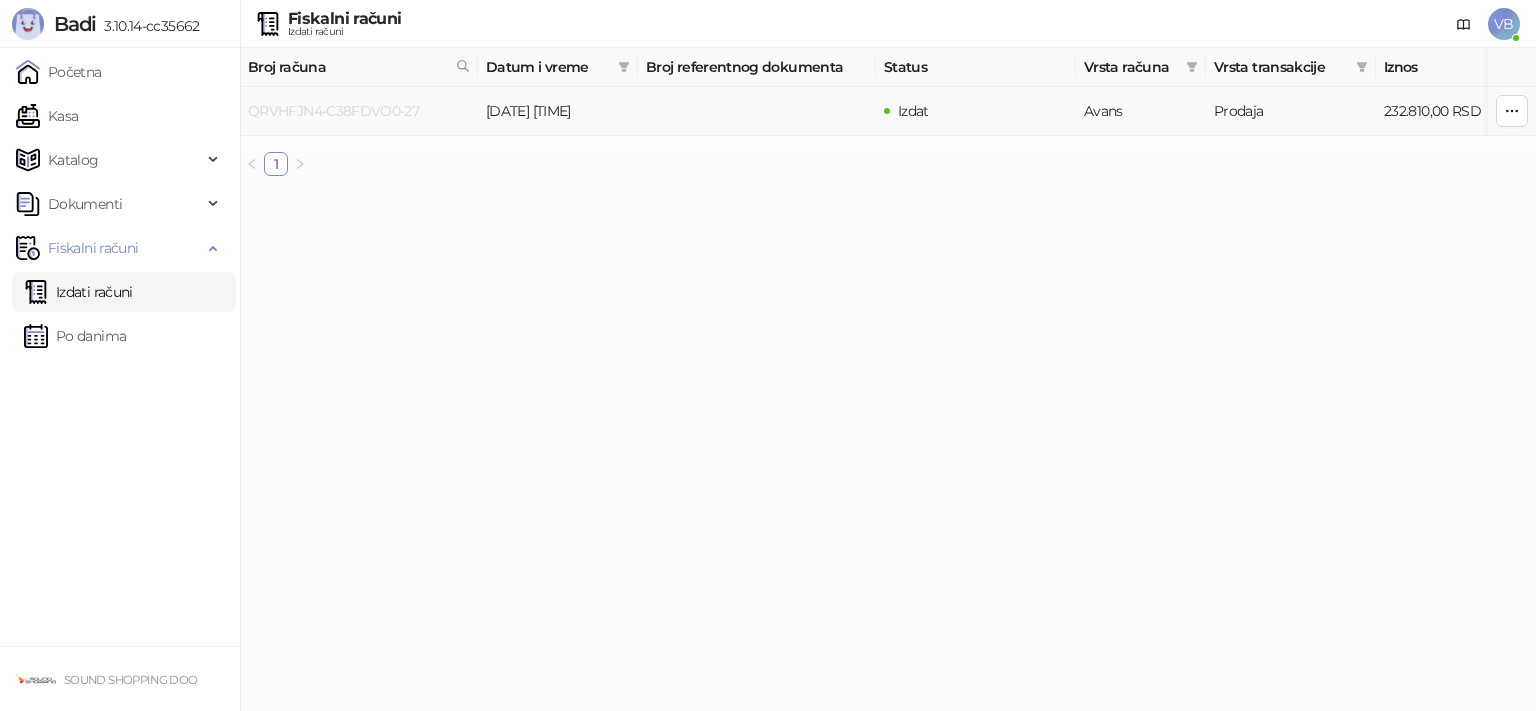 click on "QRVHFJN4-C38FDVO0-27" at bounding box center (333, 111) 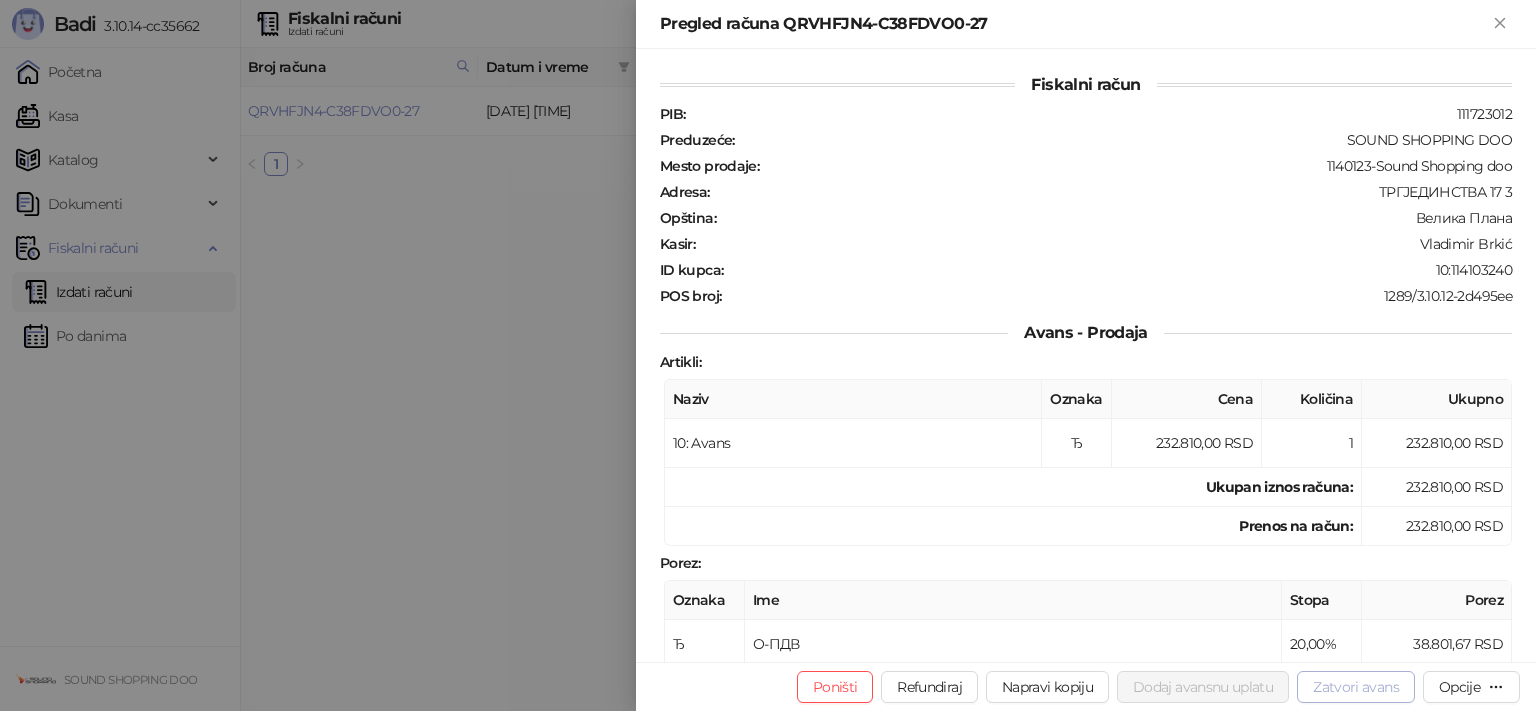 click on "Zatvori avans" at bounding box center [1356, 687] 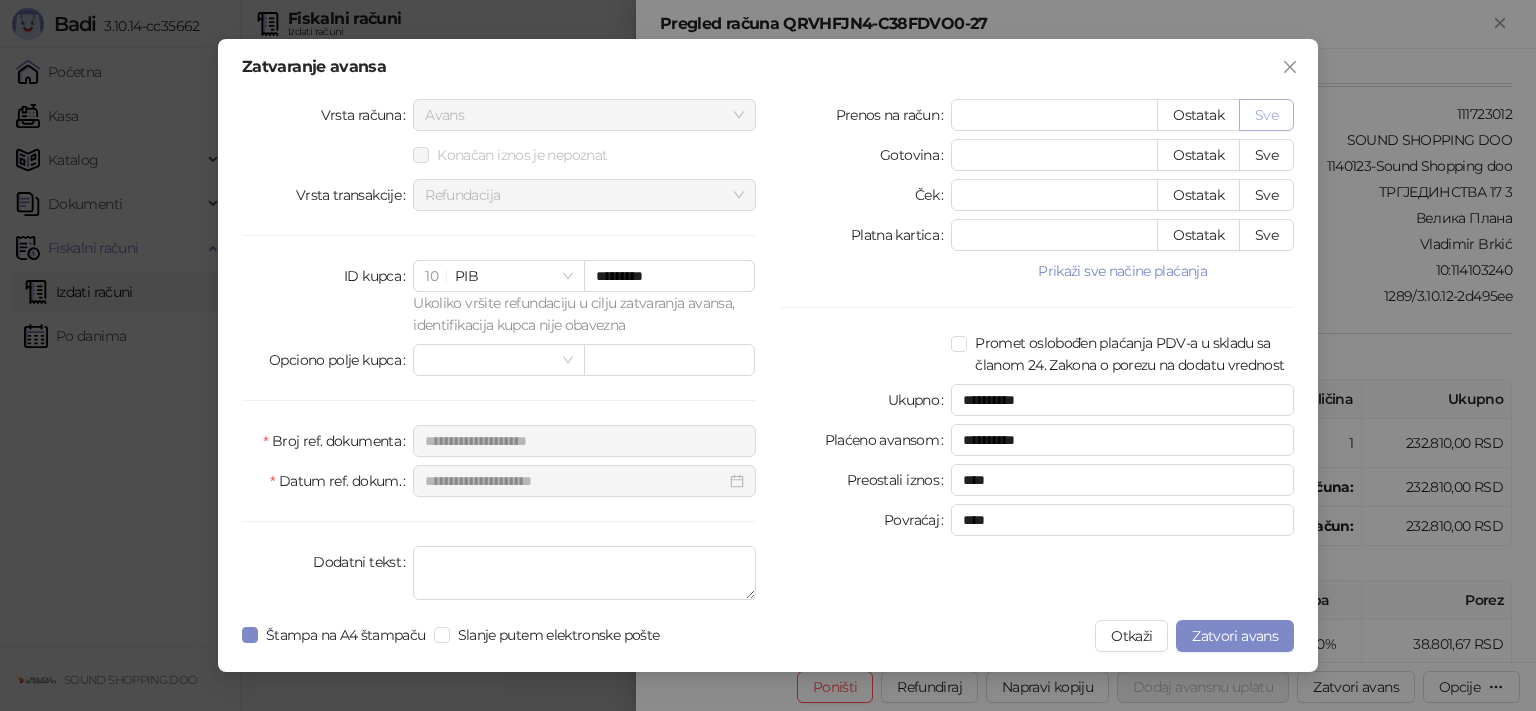 click on "Sve" at bounding box center (1266, 115) 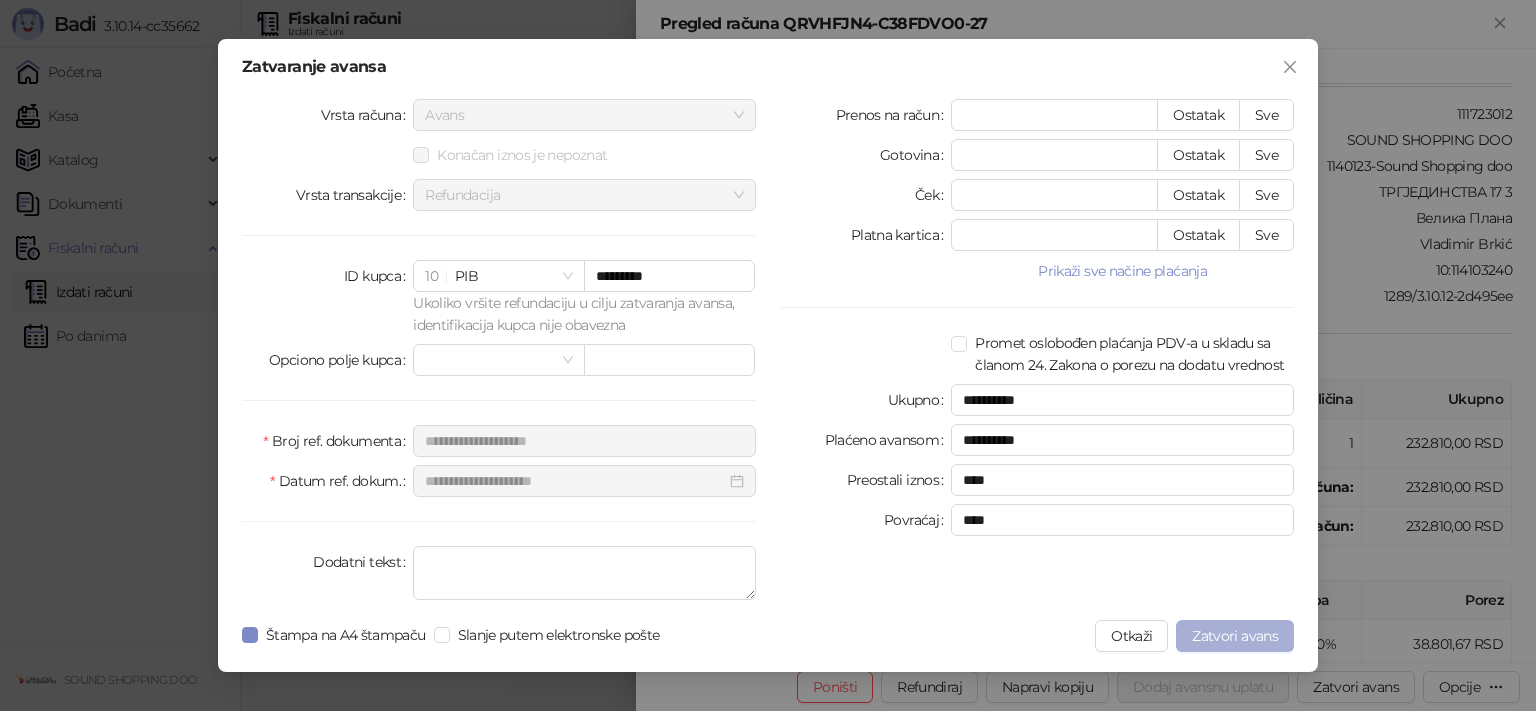 click on "Zatvori avans" at bounding box center (1235, 636) 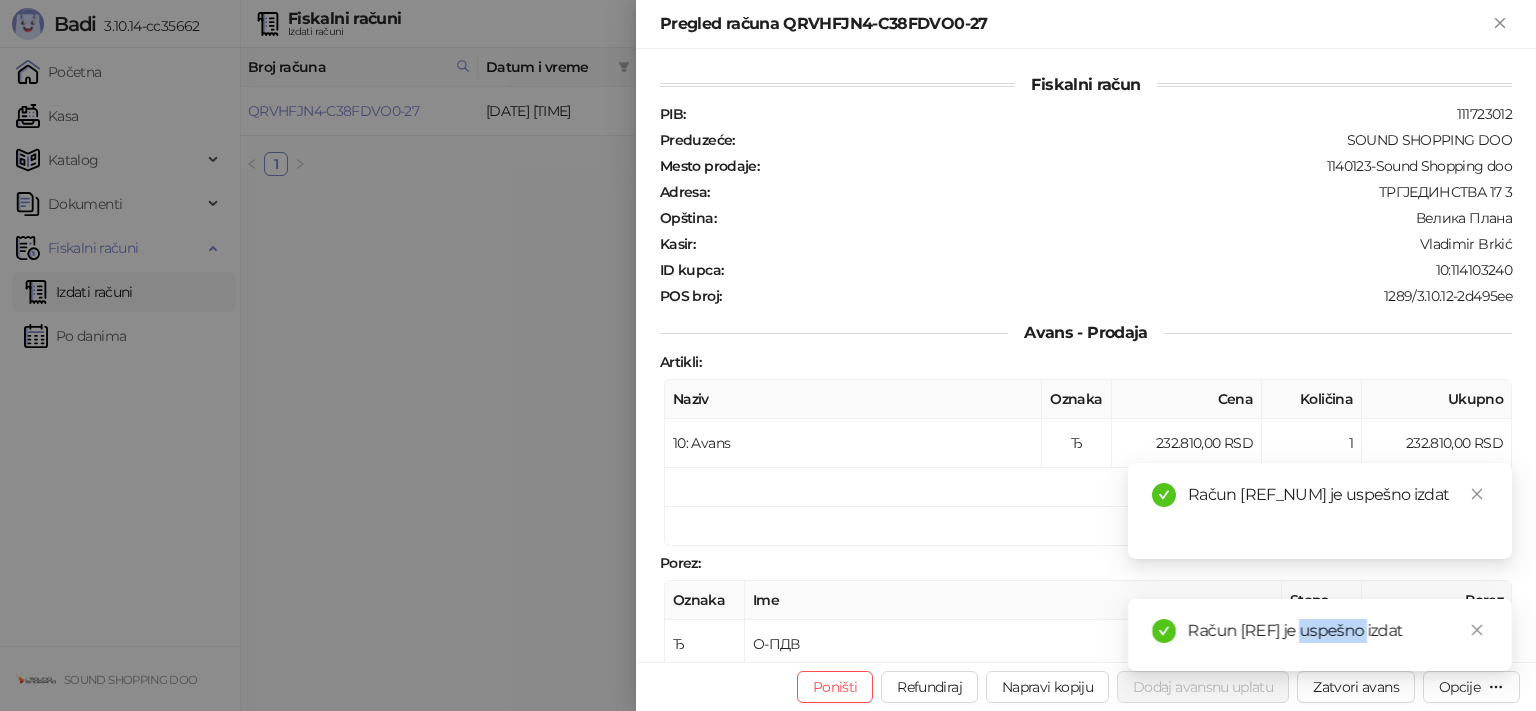 drag, startPoint x: 1341, startPoint y: 609, endPoint x: 1422, endPoint y: 605, distance: 81.09871 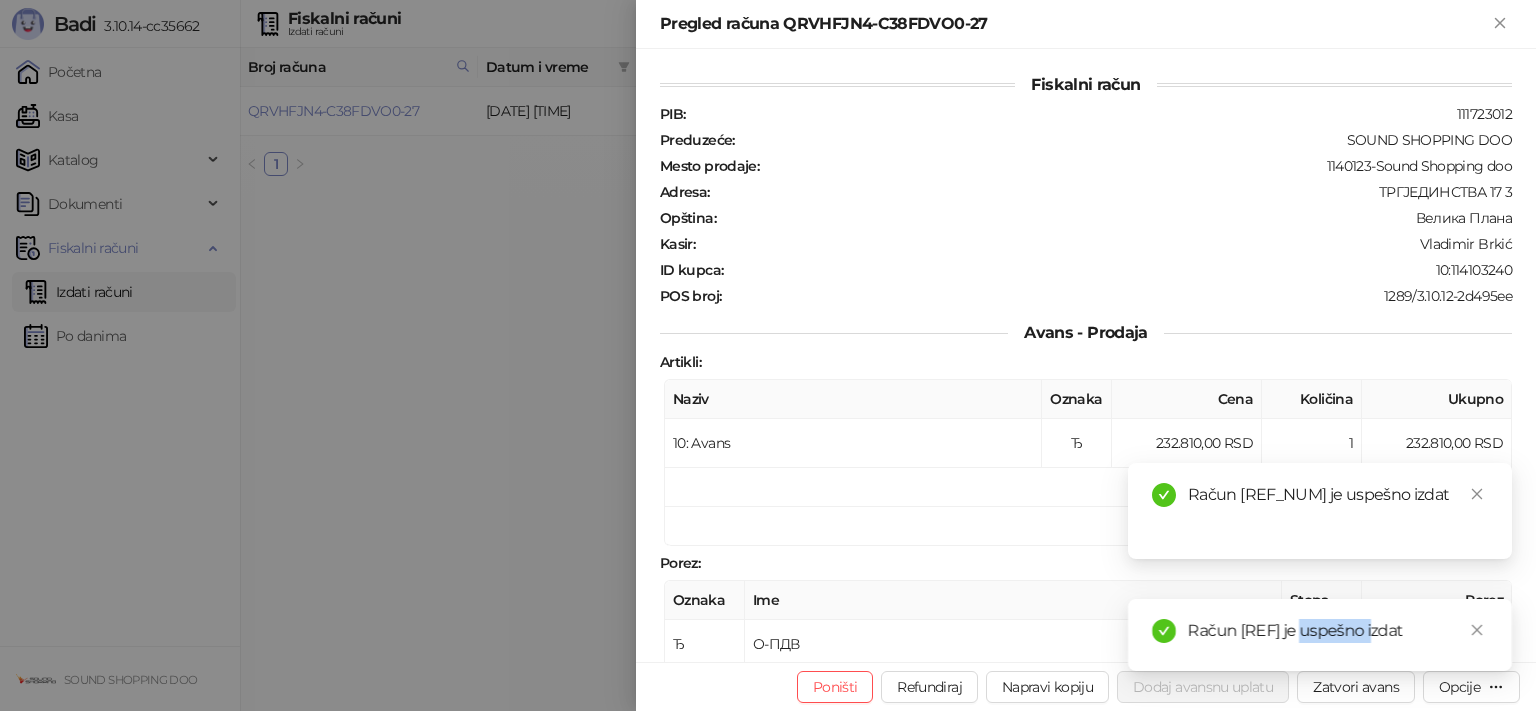 click on "Račun [REF] je uspešno izdat" at bounding box center (1338, 631) 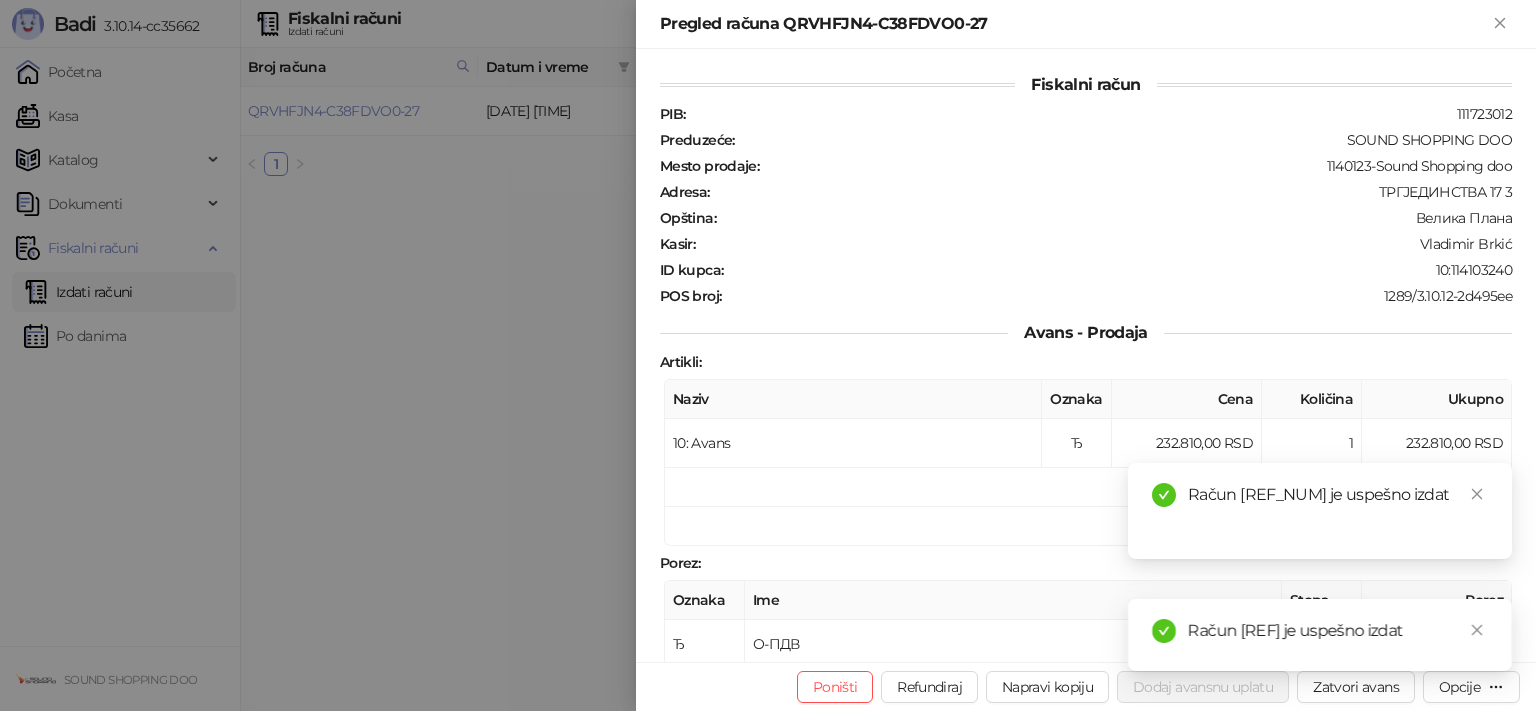 click on "Račun [REF] je uspešno izdat" at bounding box center (1338, 631) 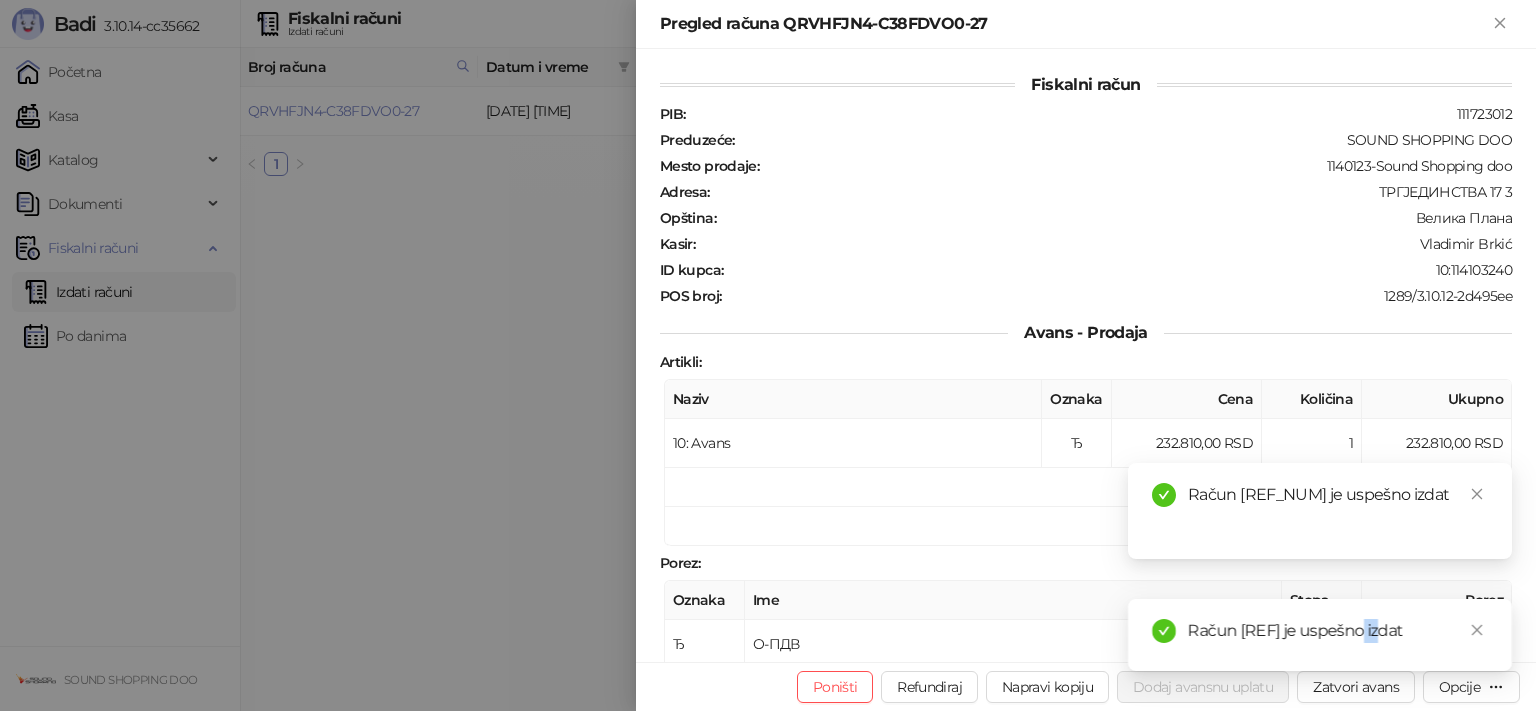 drag, startPoint x: 1412, startPoint y: 608, endPoint x: 1430, endPoint y: 608, distance: 18 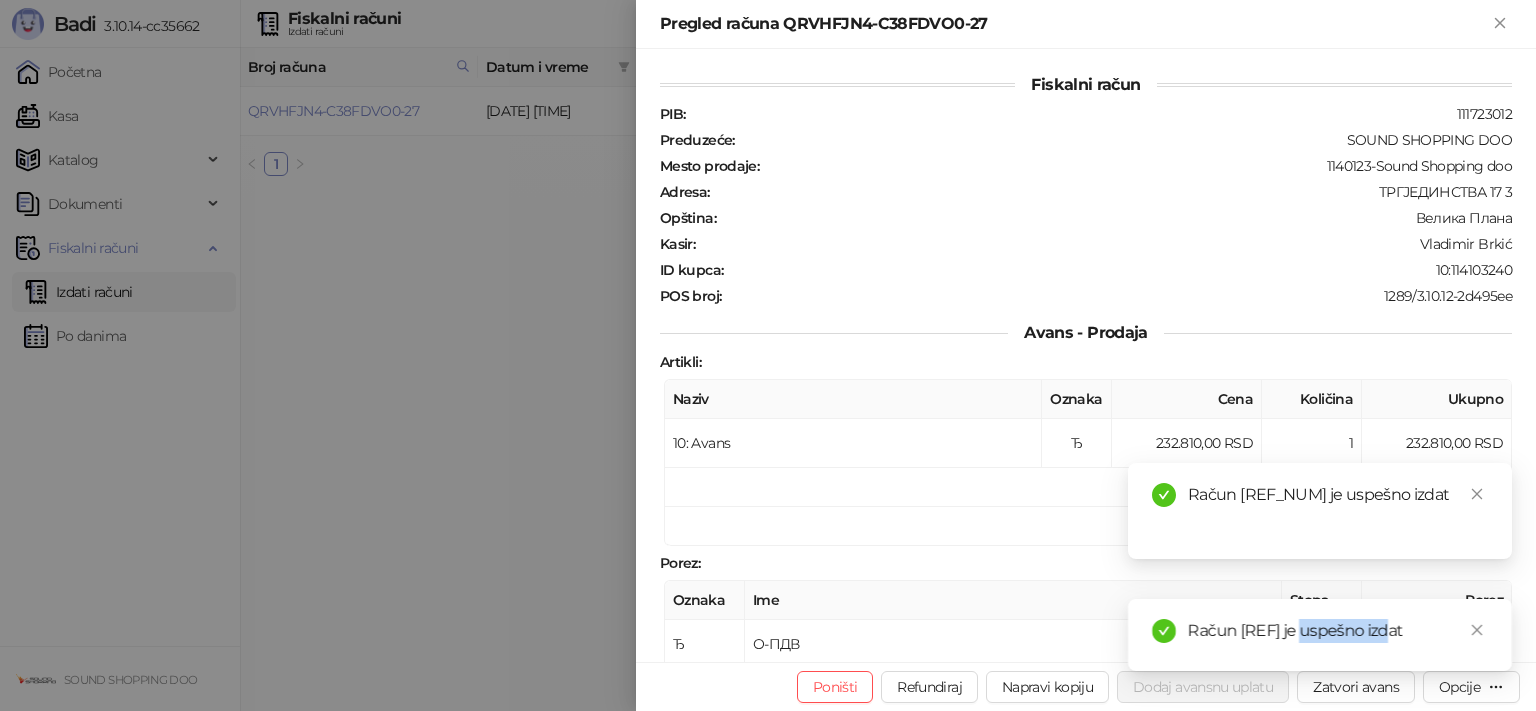 drag, startPoint x: 1333, startPoint y: 606, endPoint x: 1440, endPoint y: 608, distance: 107.01869 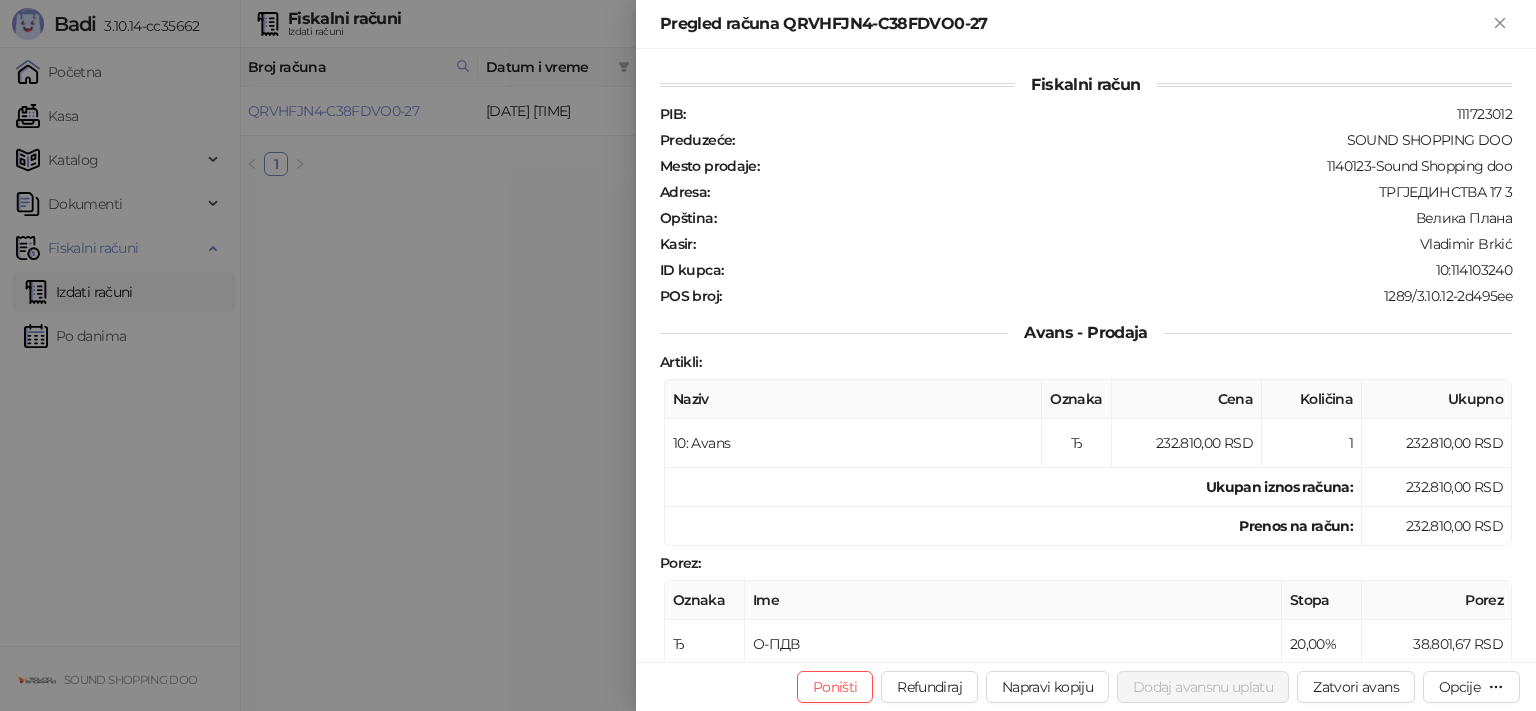 click 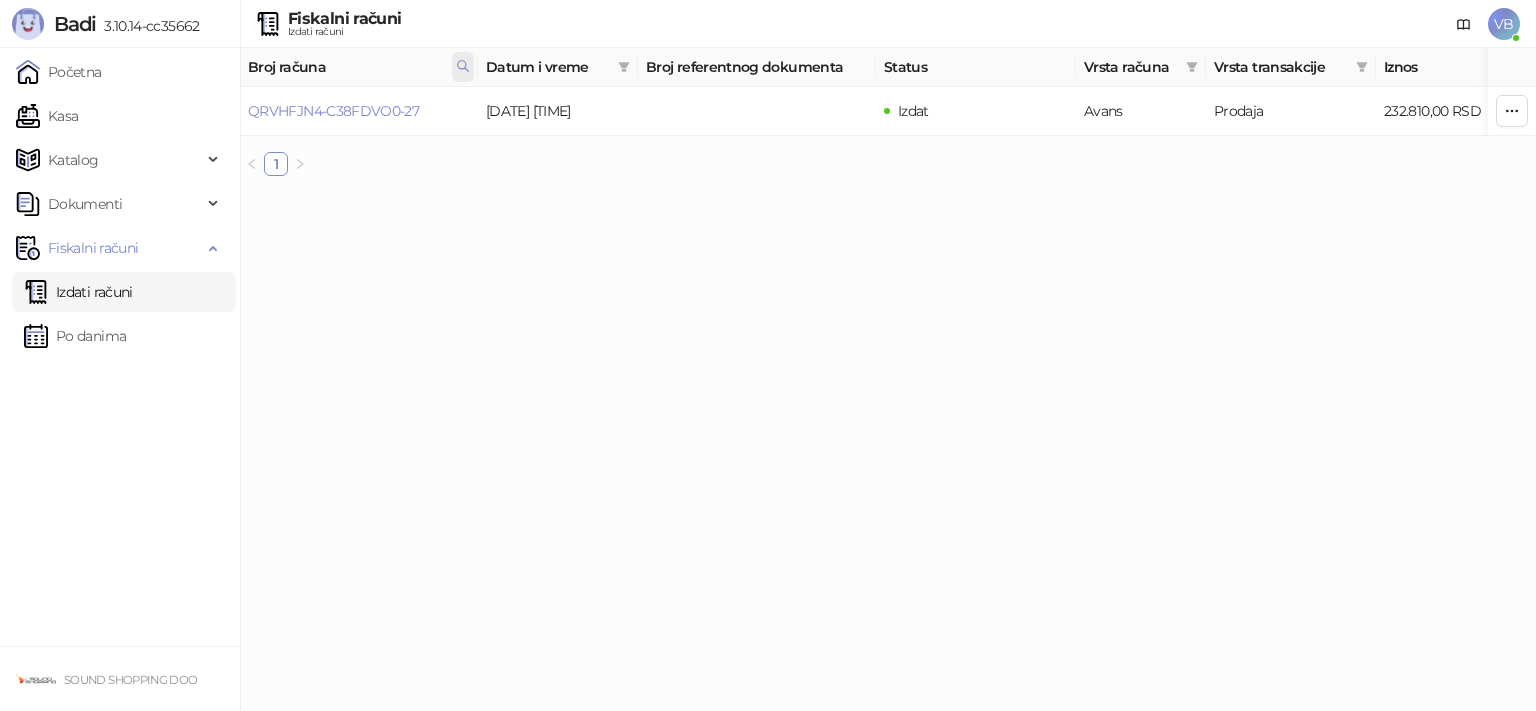 click 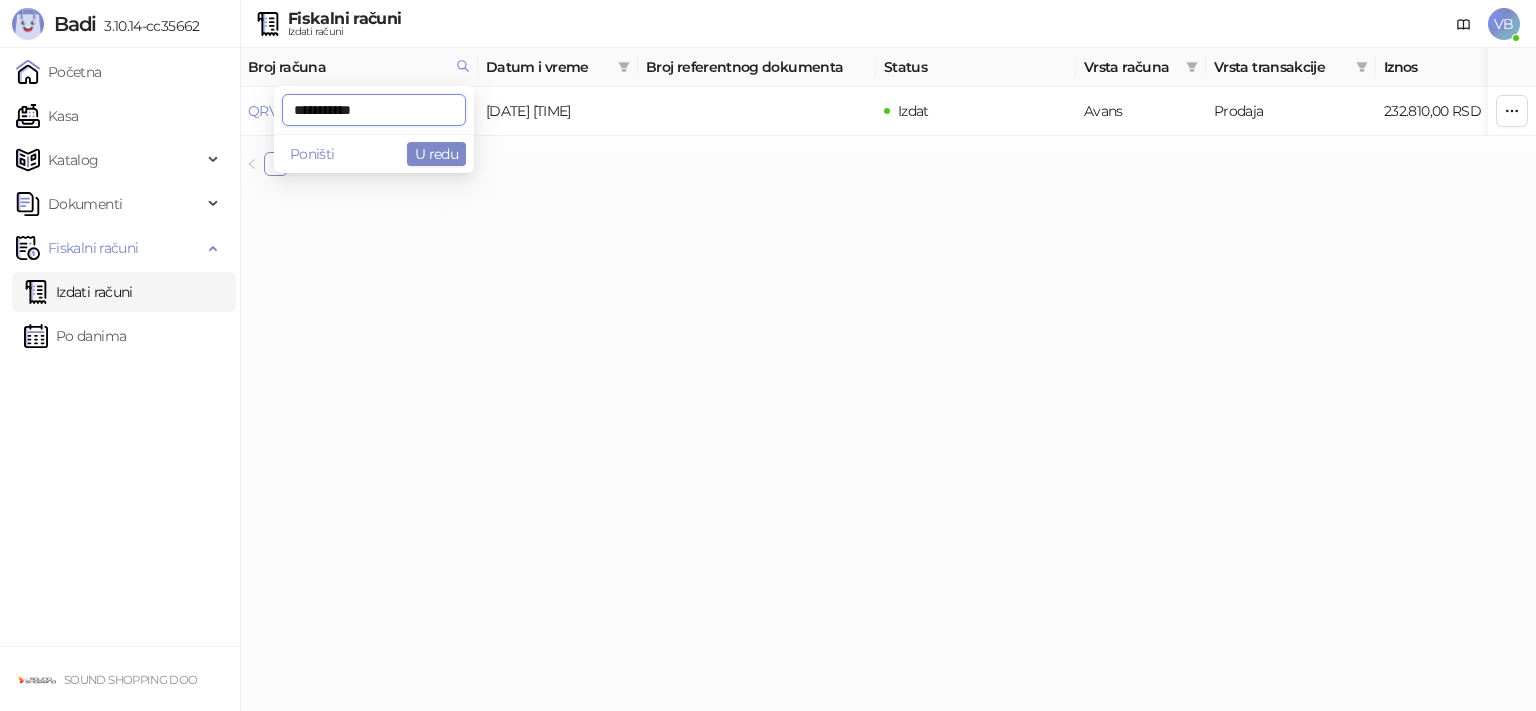 click on "**********" at bounding box center (374, 110) 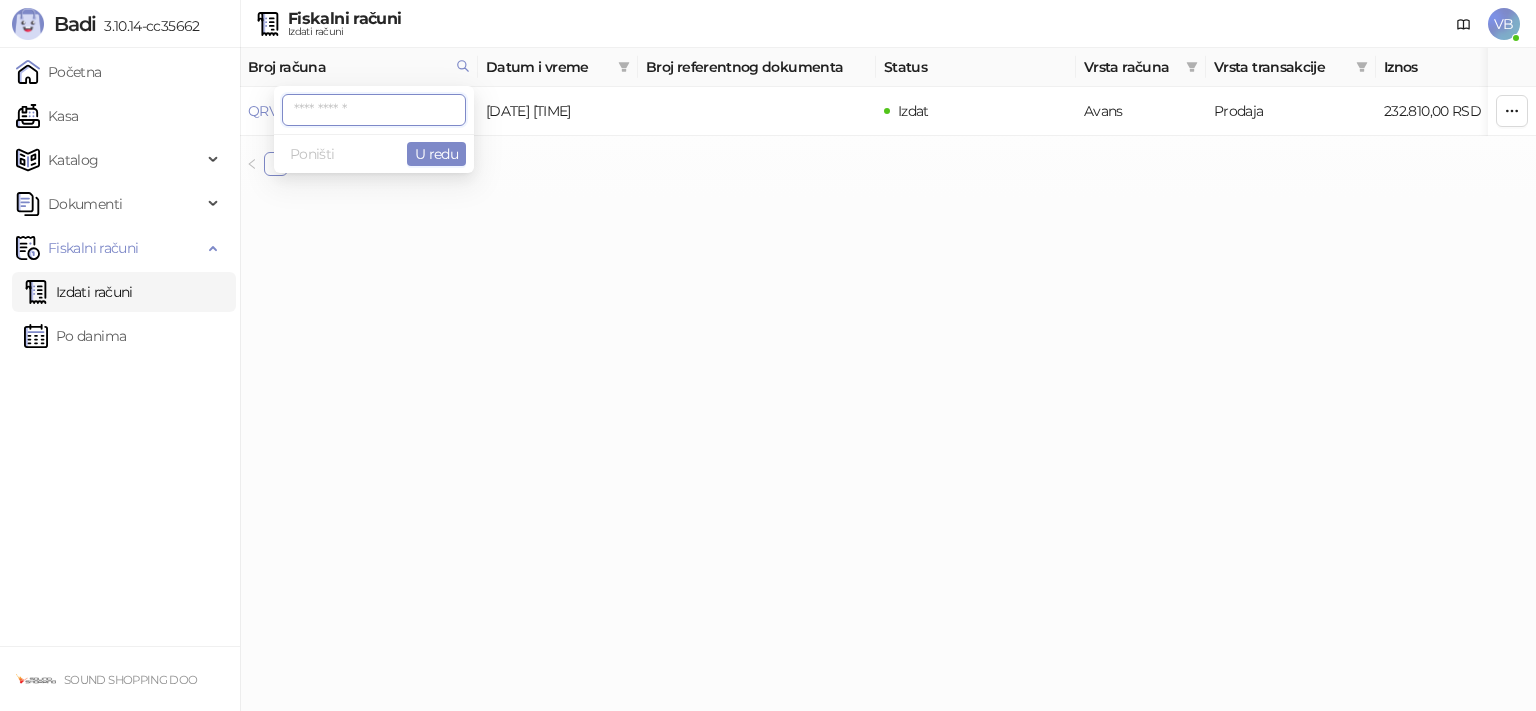 paste on "**********" 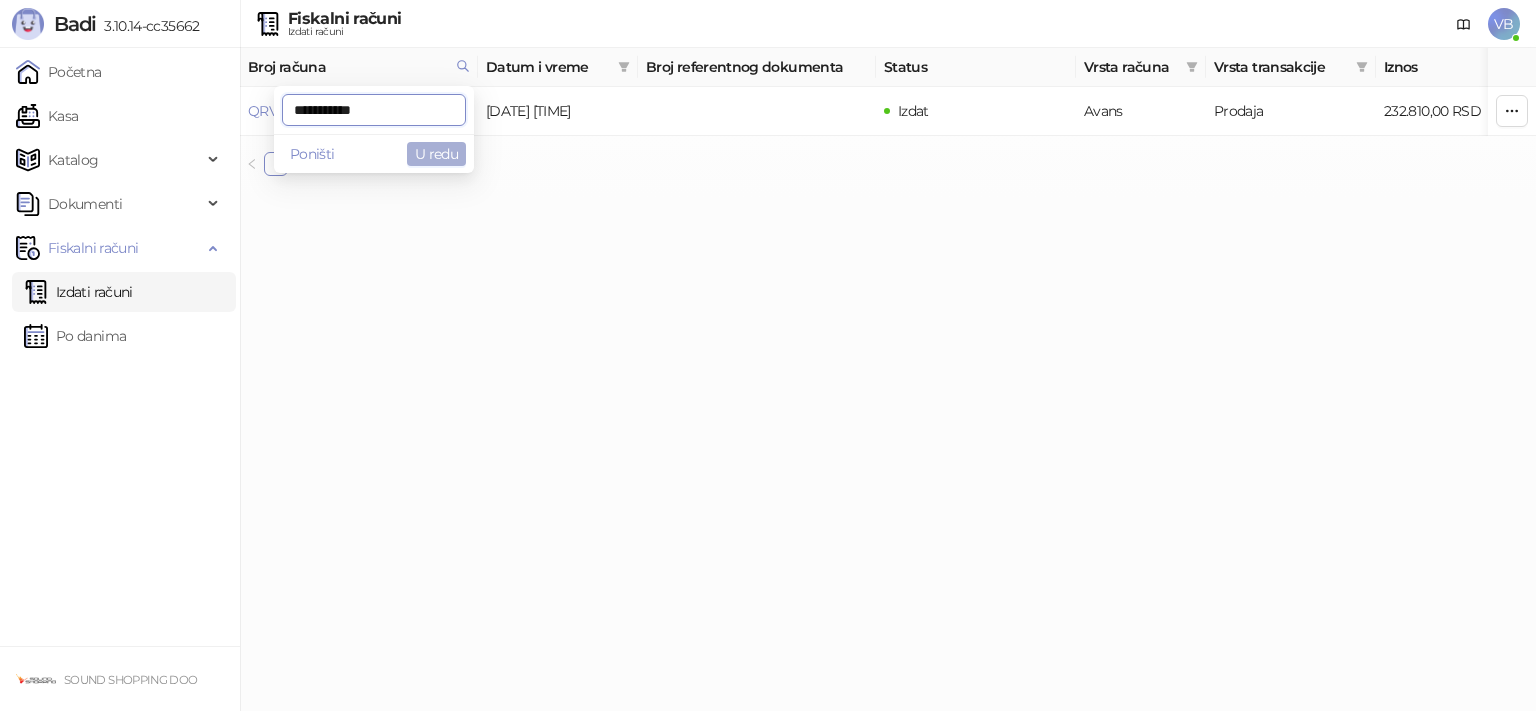 type on "**********" 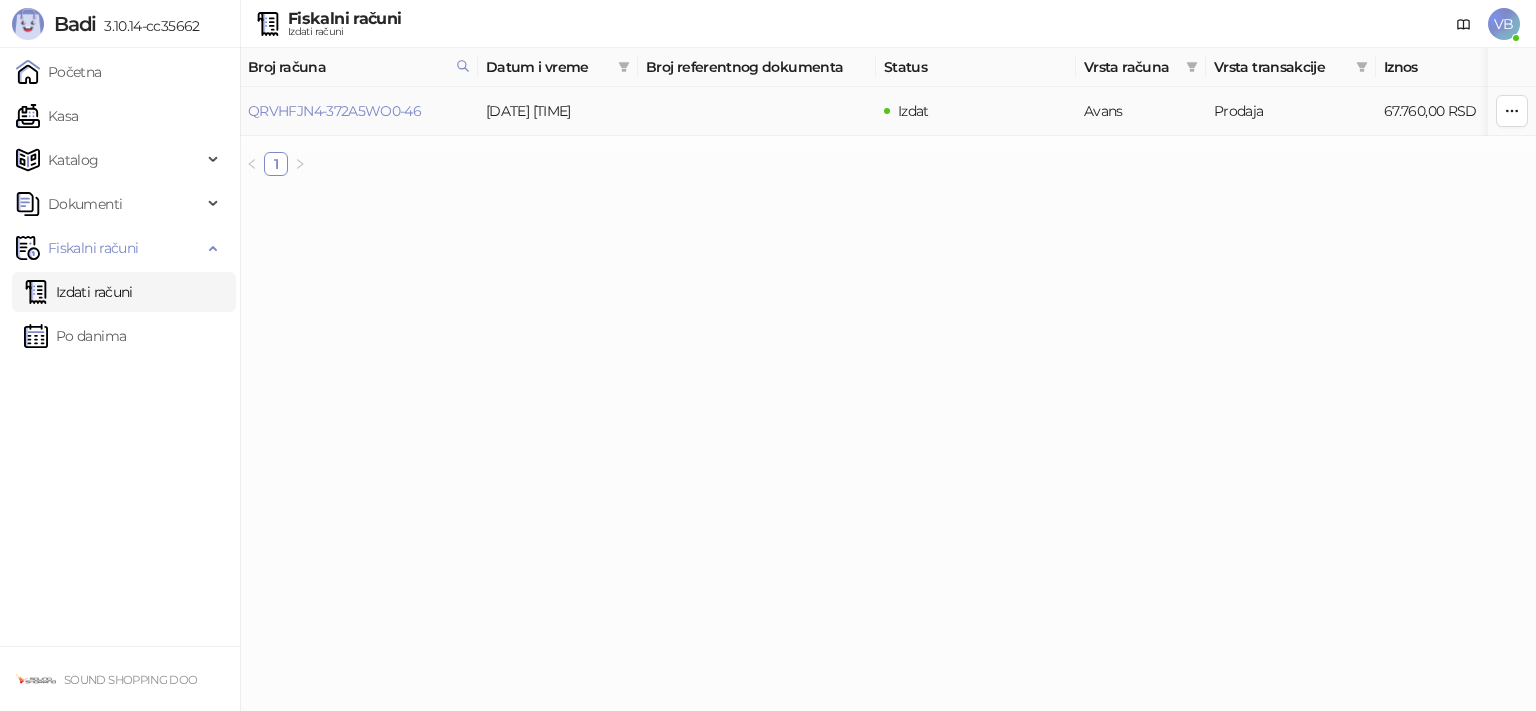 click on "QRVHFJN4-372A5WO0-46" at bounding box center [359, 111] 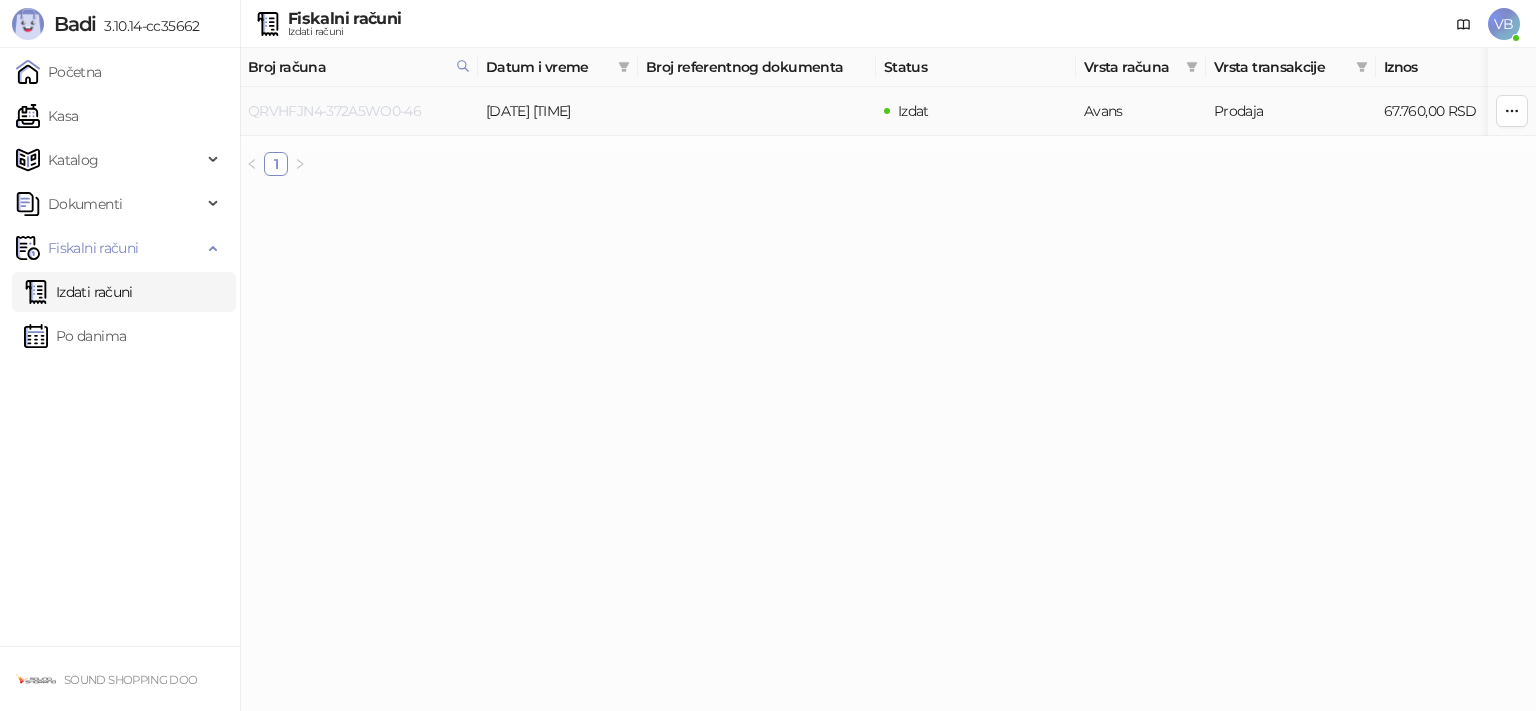 click on "QRVHFJN4-372A5WO0-46" at bounding box center [334, 111] 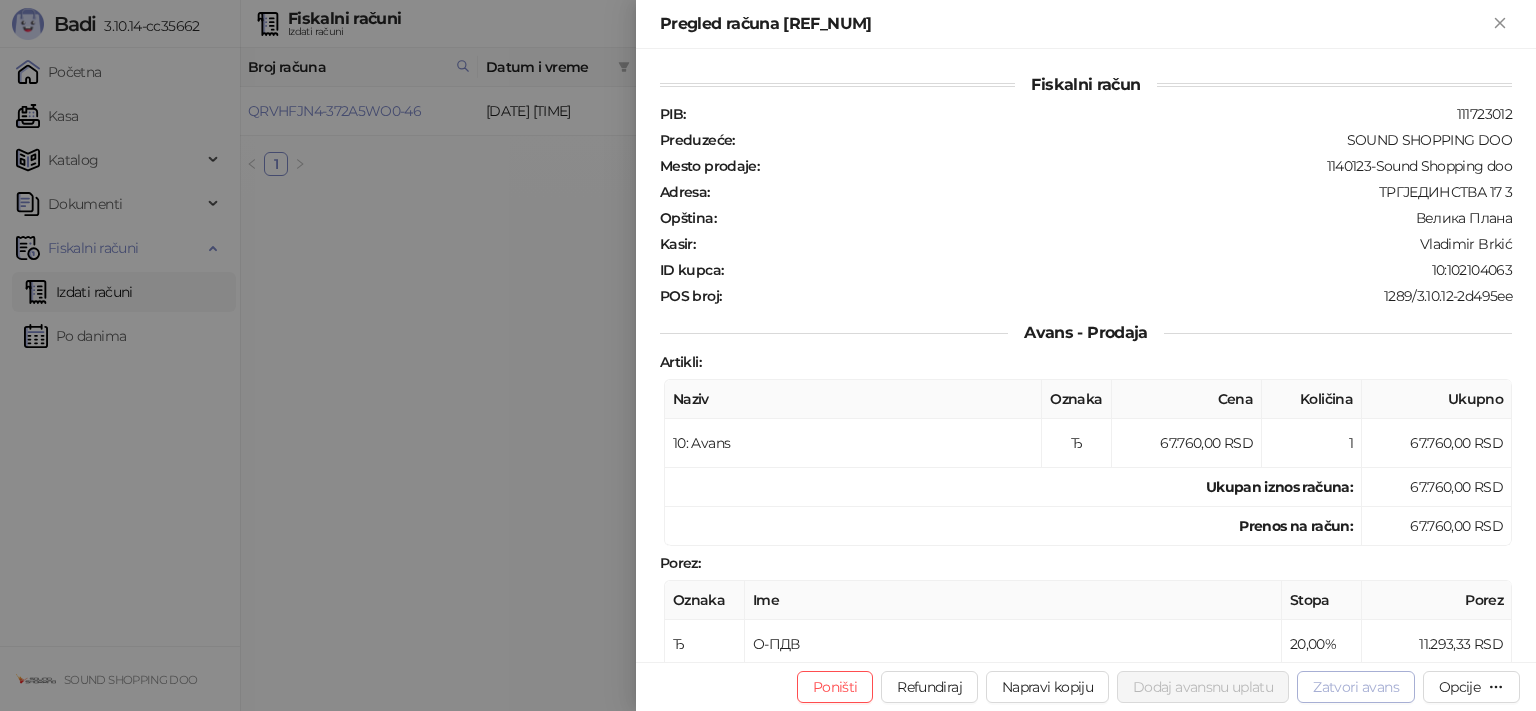 click on "Zatvori avans" at bounding box center (1356, 687) 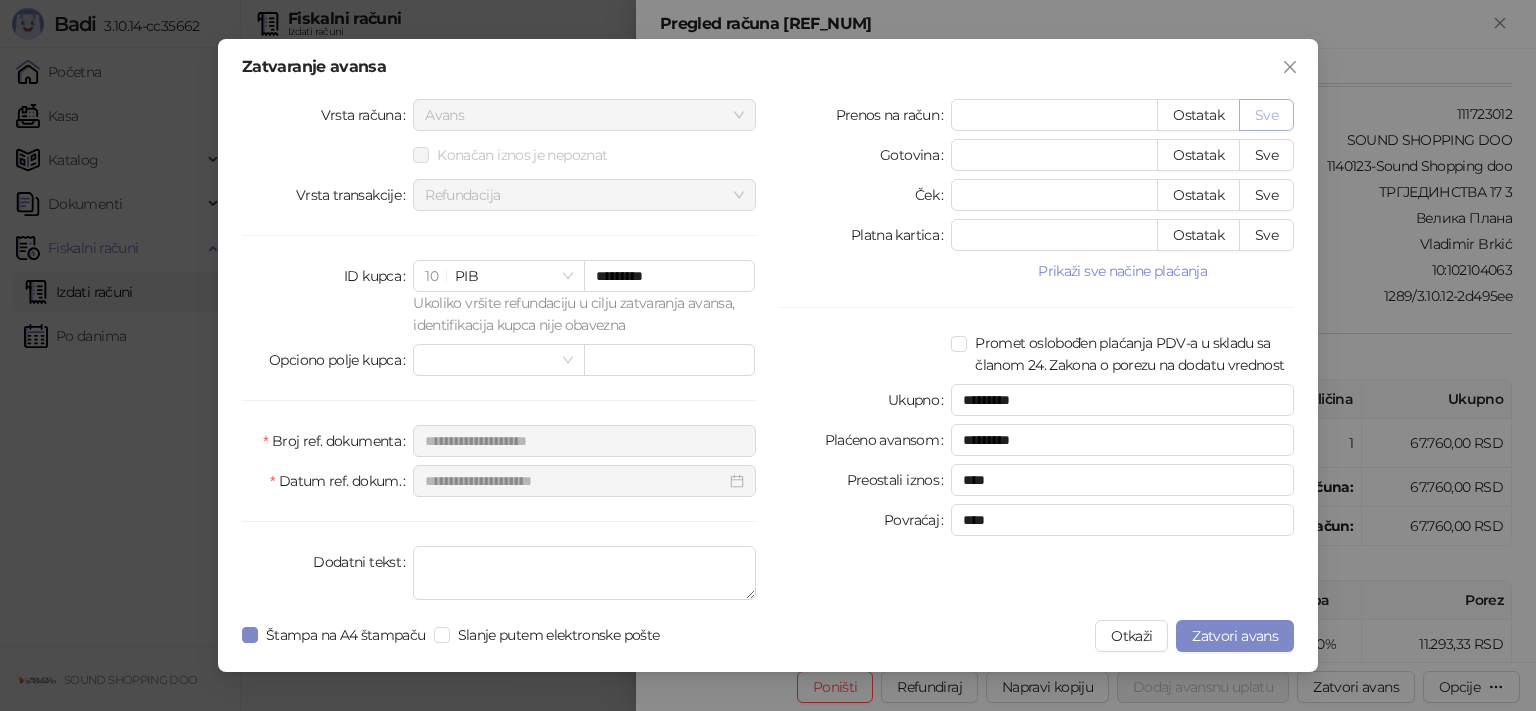click on "Sve" at bounding box center [1266, 115] 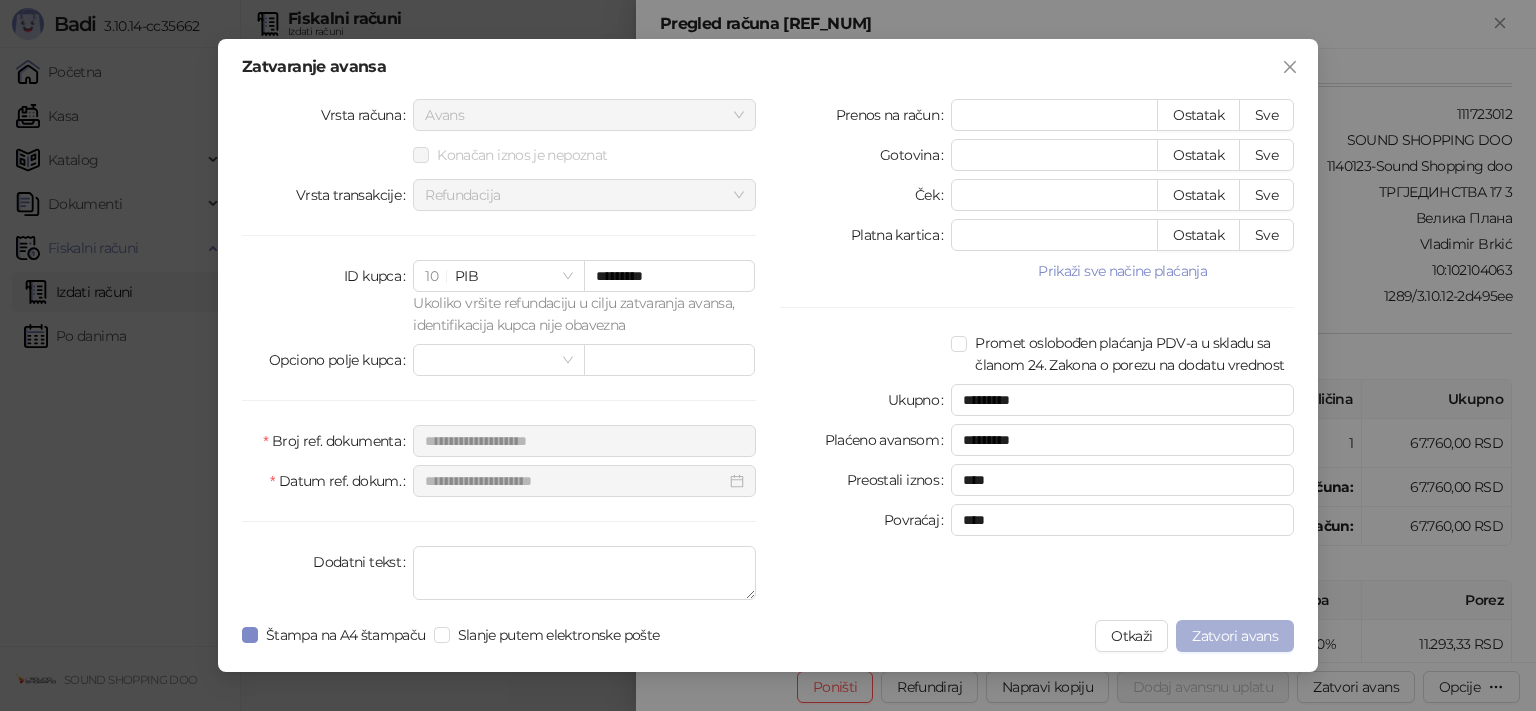 click on "Zatvori avans" at bounding box center [1235, 636] 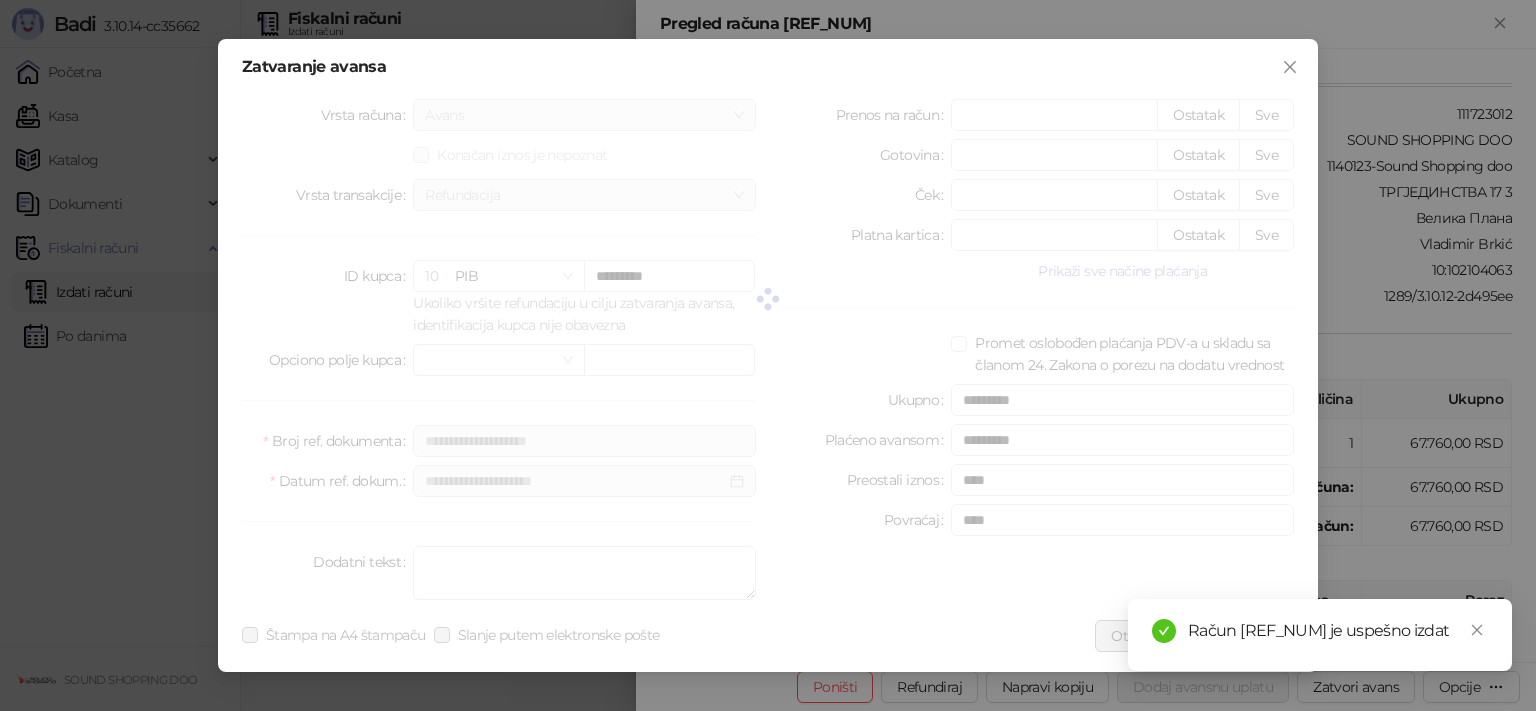 click on "Račun [REF_NUM] je uspešno izdat" at bounding box center (1338, 631) 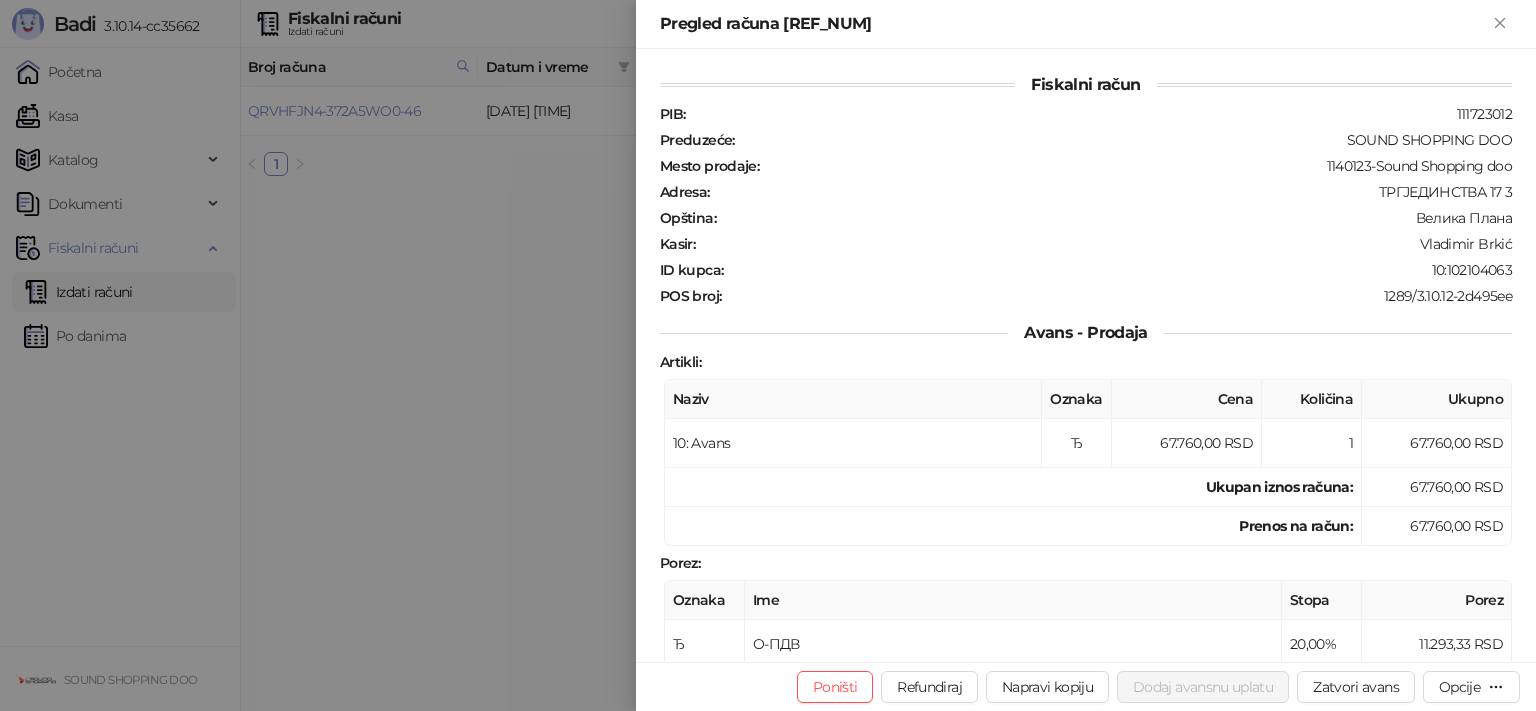 click at bounding box center [768, 355] 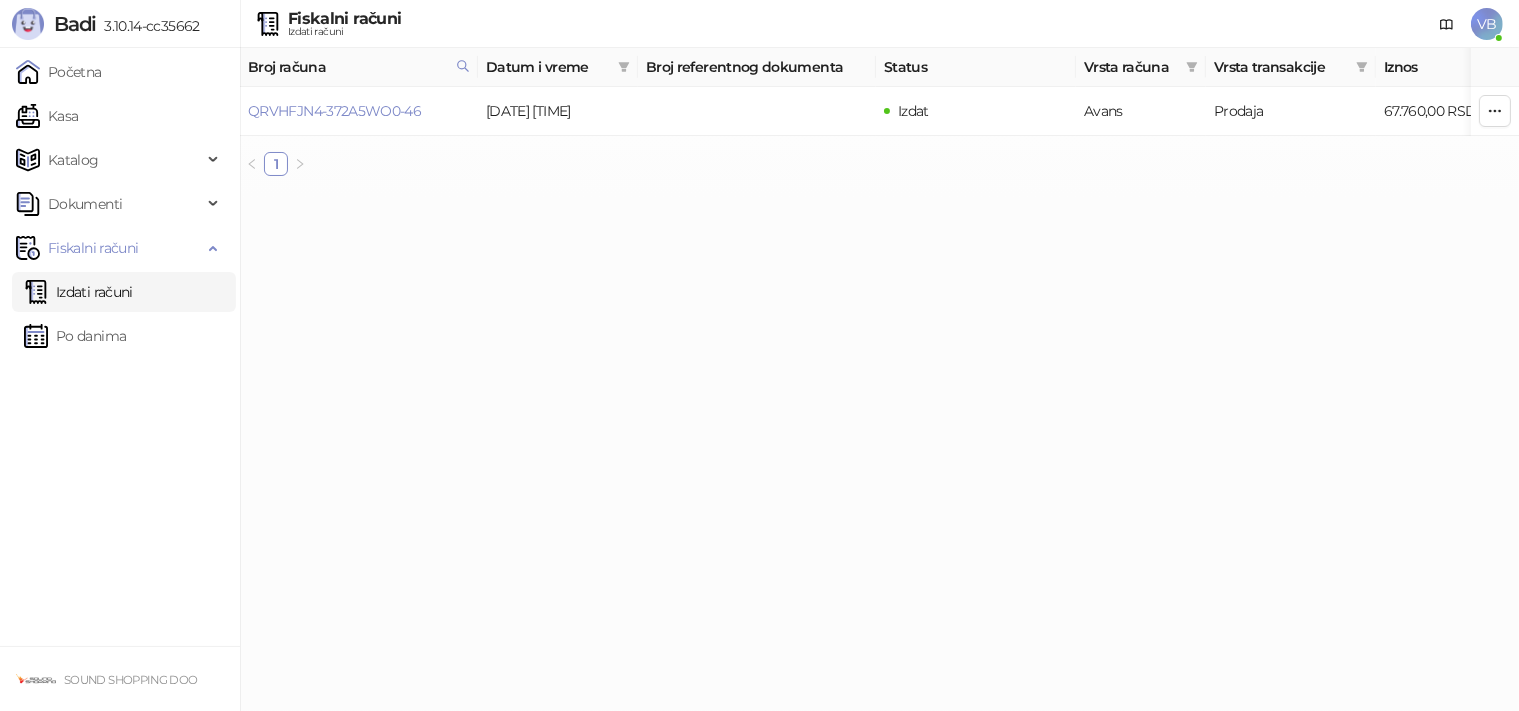 click on "Izdati računi" at bounding box center [78, 292] 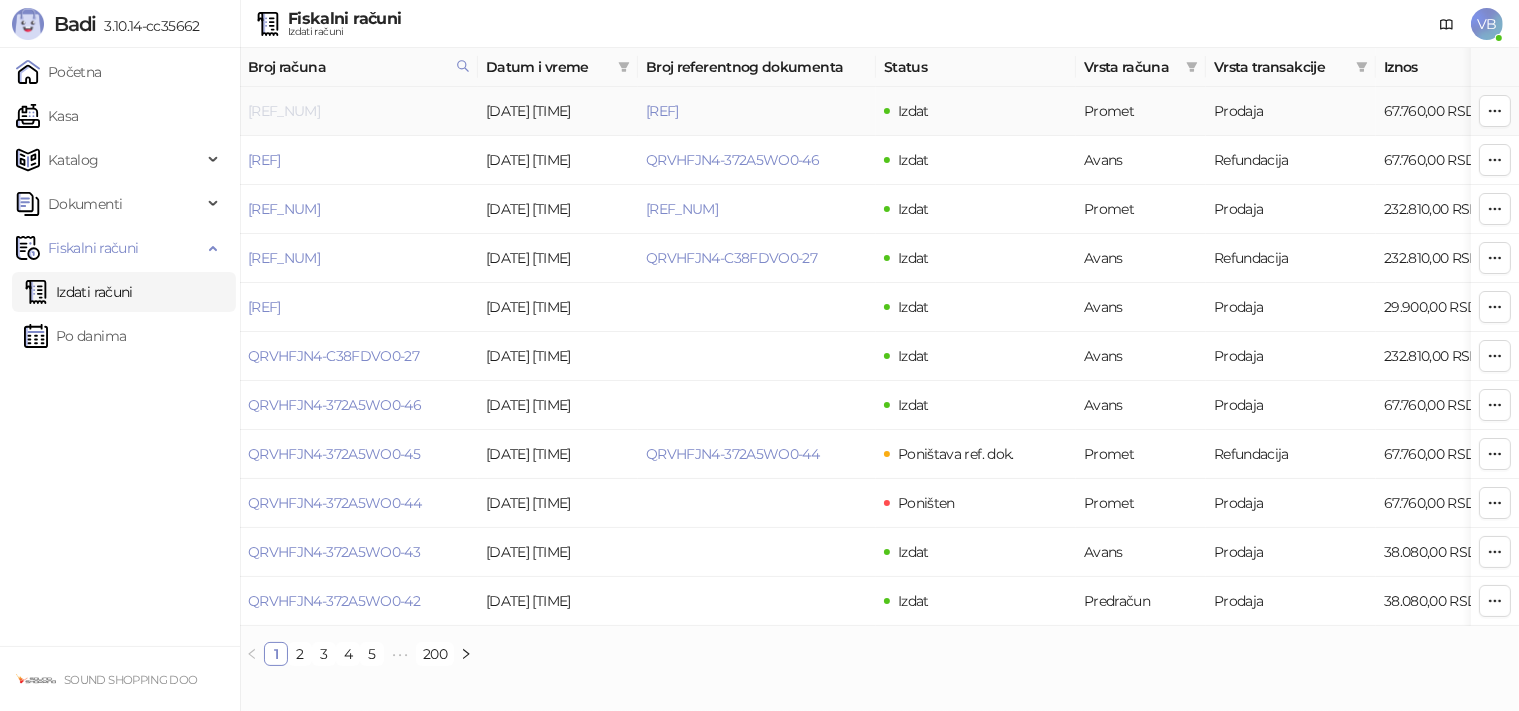 drag, startPoint x: 247, startPoint y: 99, endPoint x: 413, endPoint y: 107, distance: 166.19266 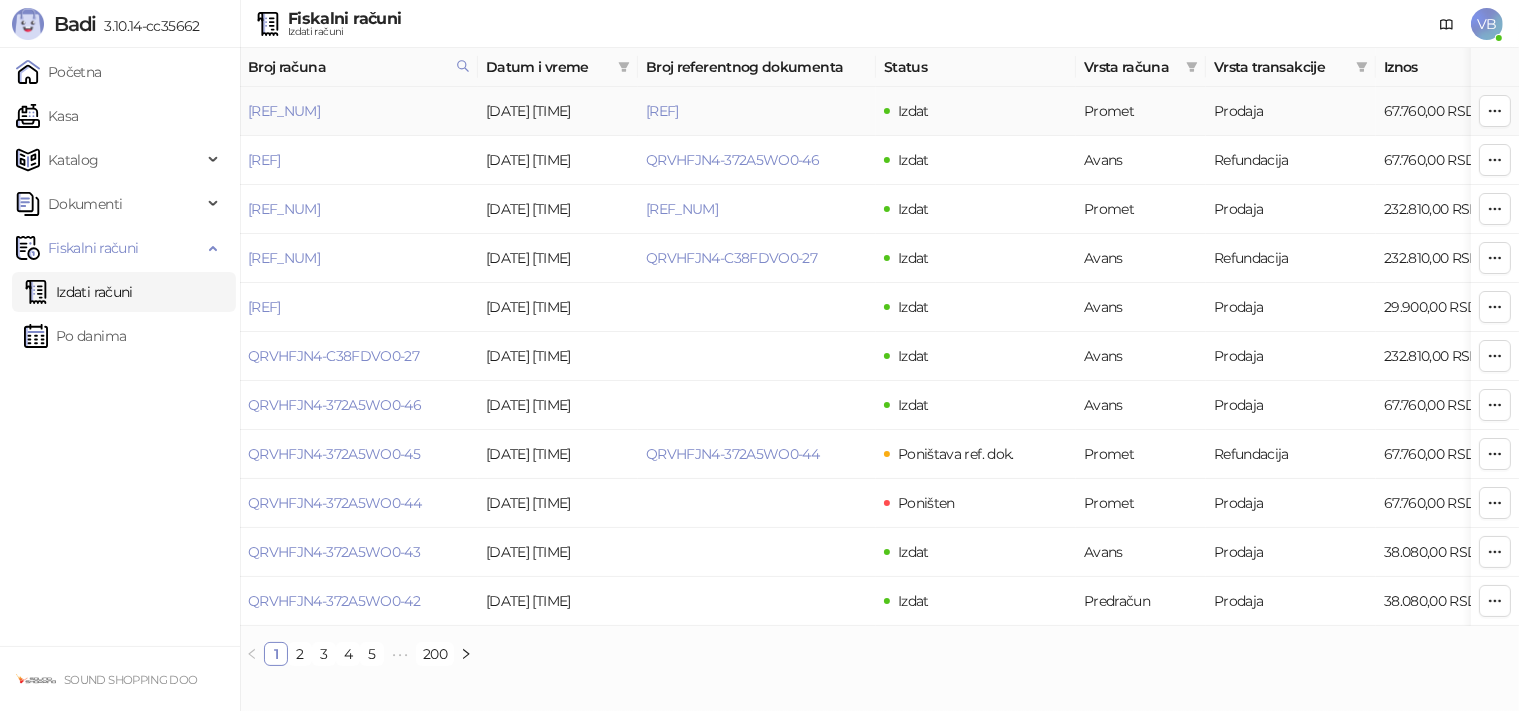 click on "[REF_NUM]" at bounding box center (359, 111) 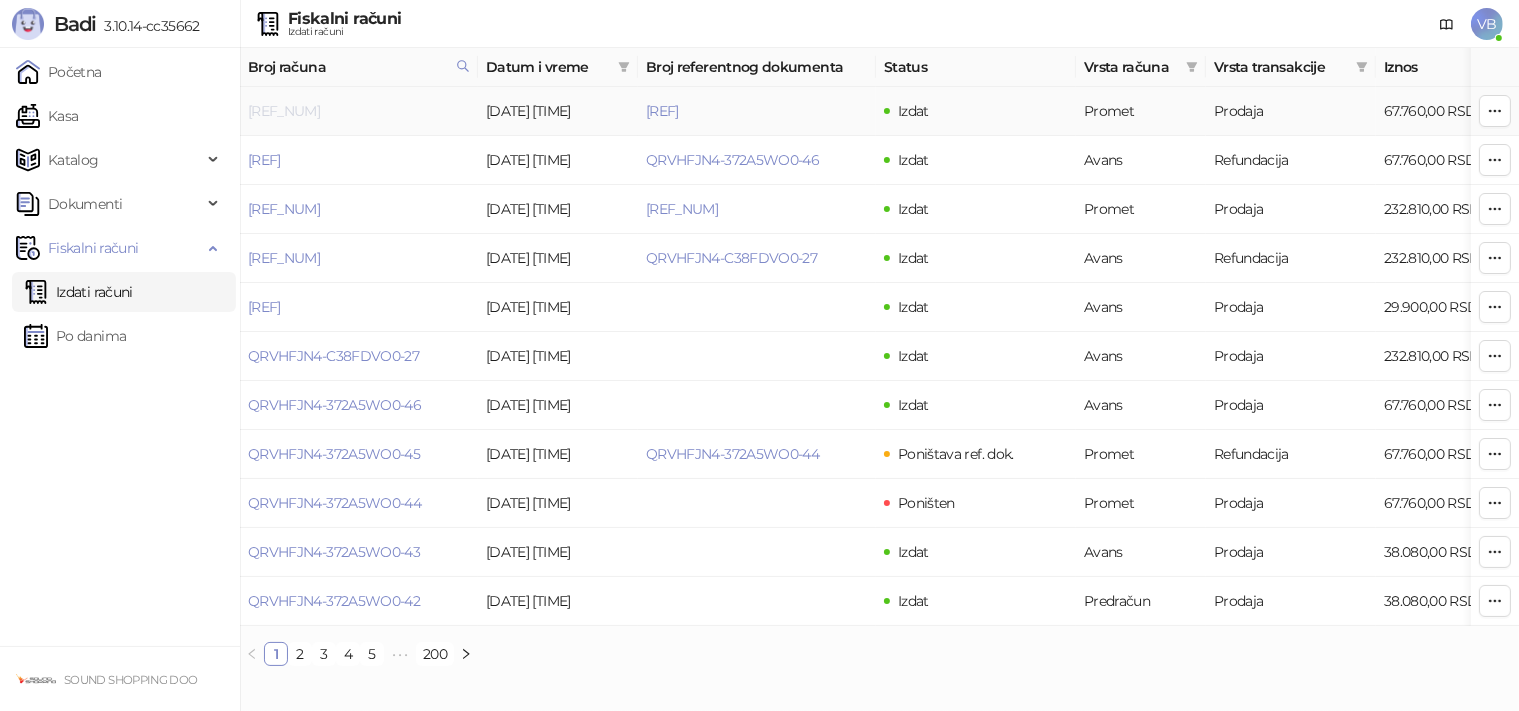 drag, startPoint x: 325, startPoint y: 97, endPoint x: 419, endPoint y: 109, distance: 94.76286 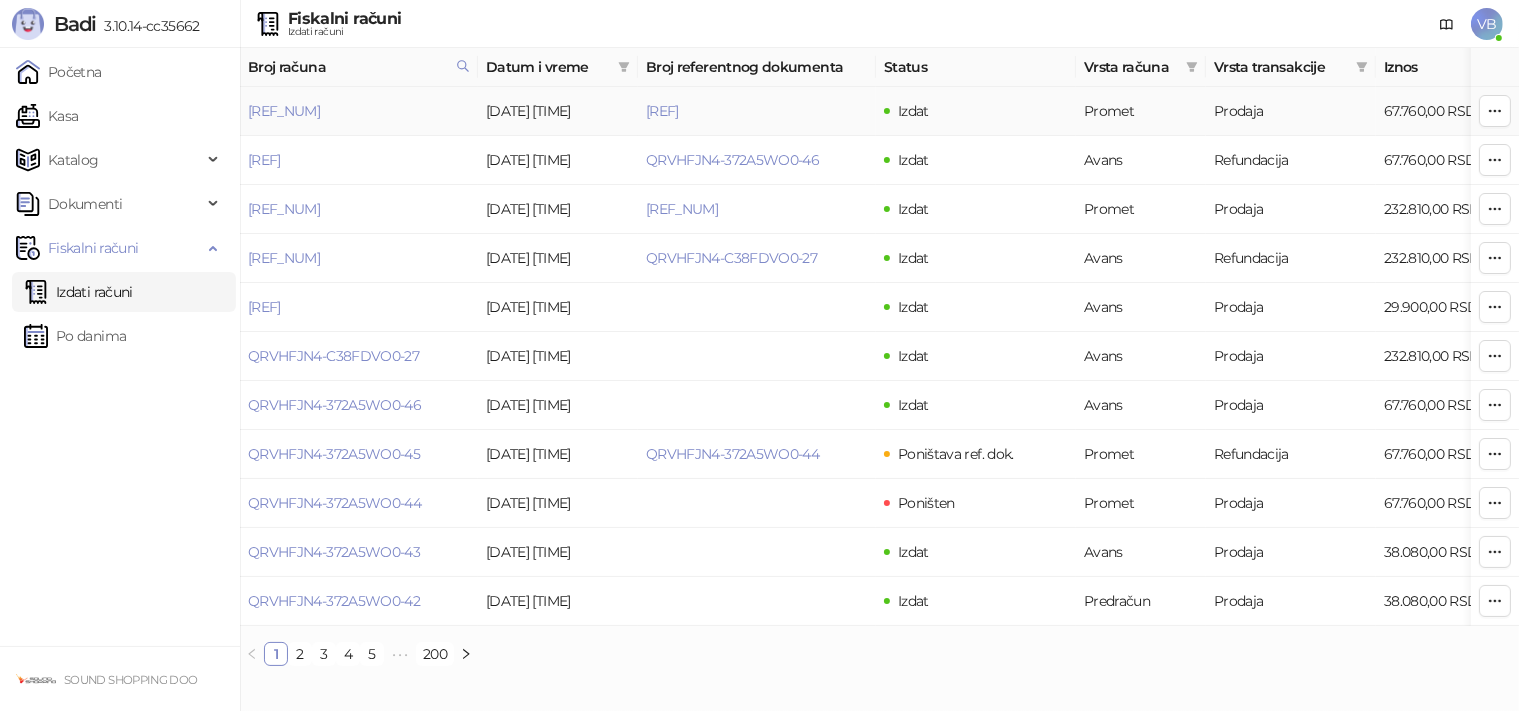 click on "[REF_NUM]" at bounding box center [359, 111] 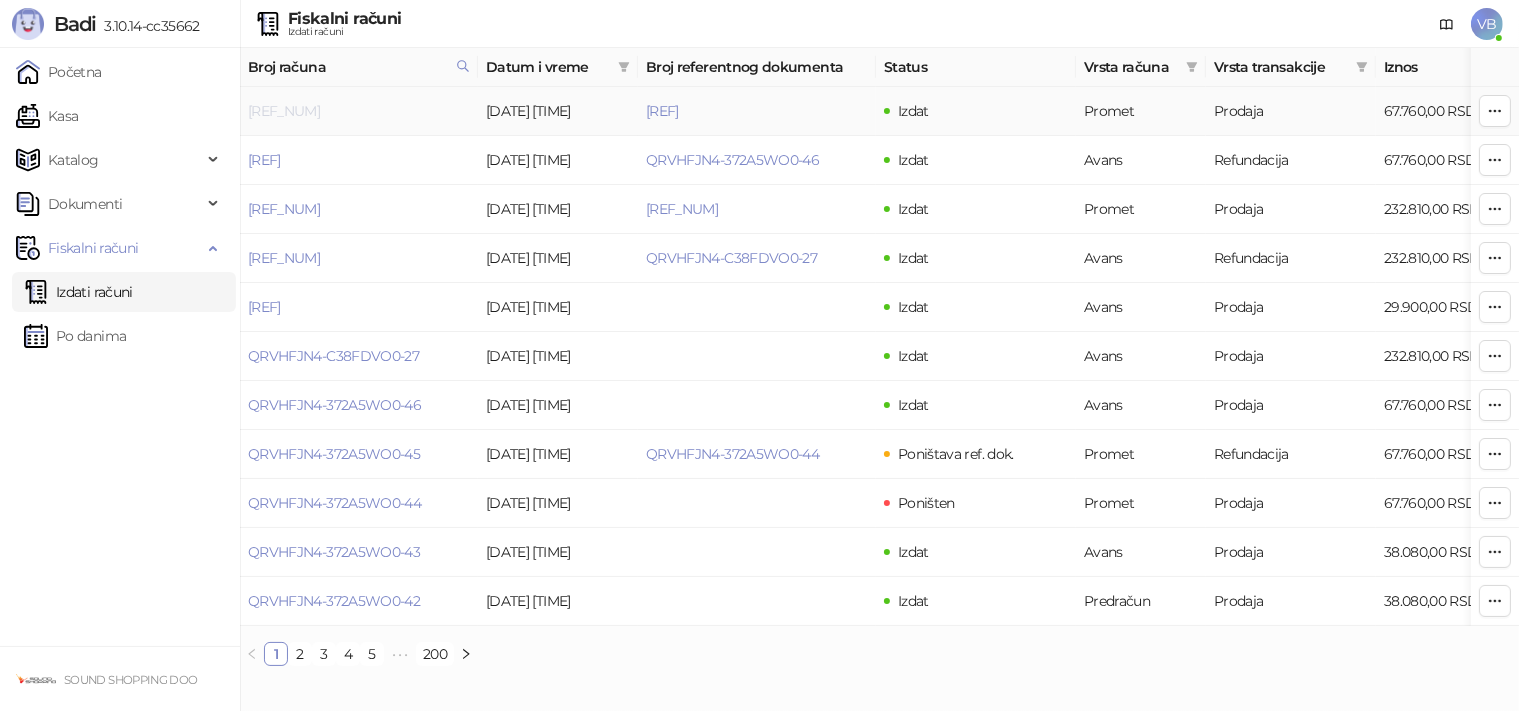 drag, startPoint x: 439, startPoint y: 98, endPoint x: 331, endPoint y: 114, distance: 109.17875 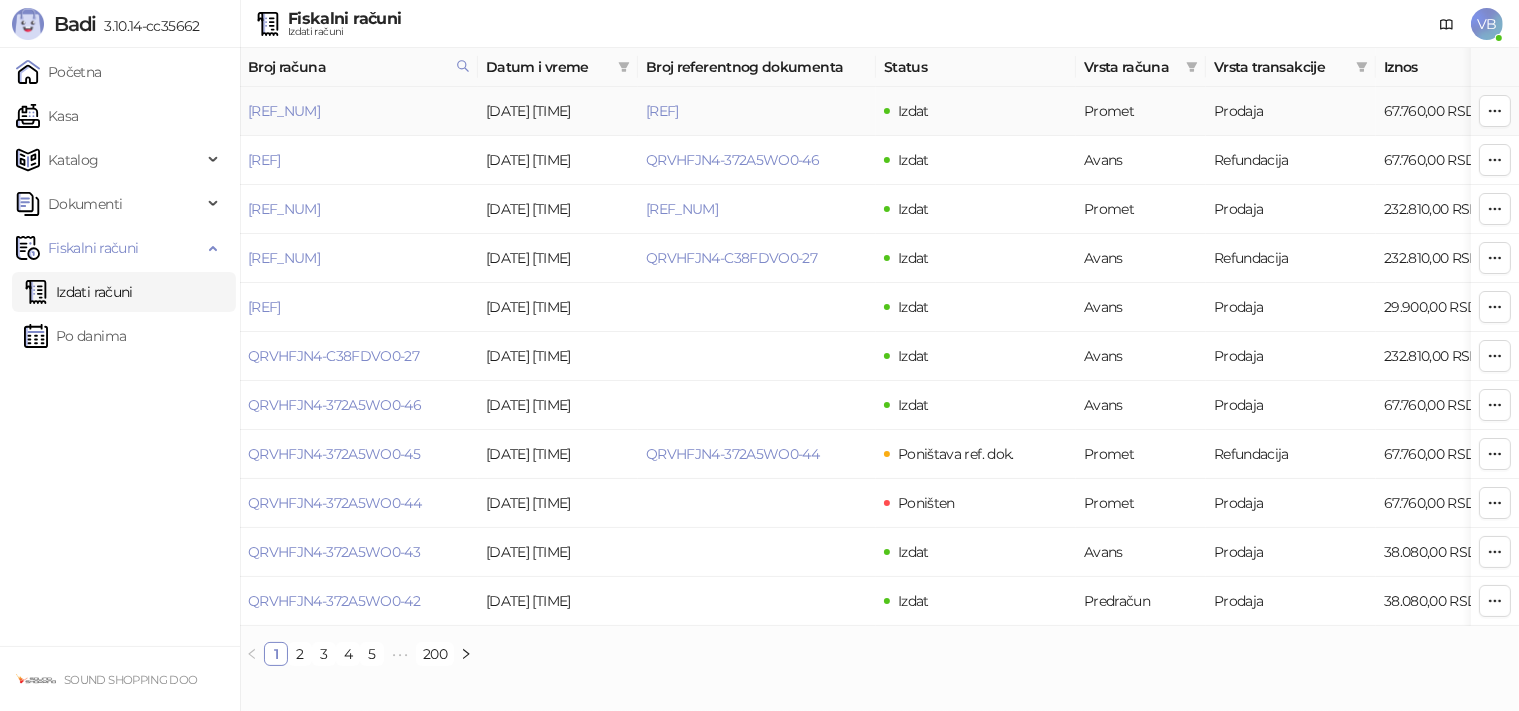 click on "[REF_NUM]" at bounding box center (359, 111) 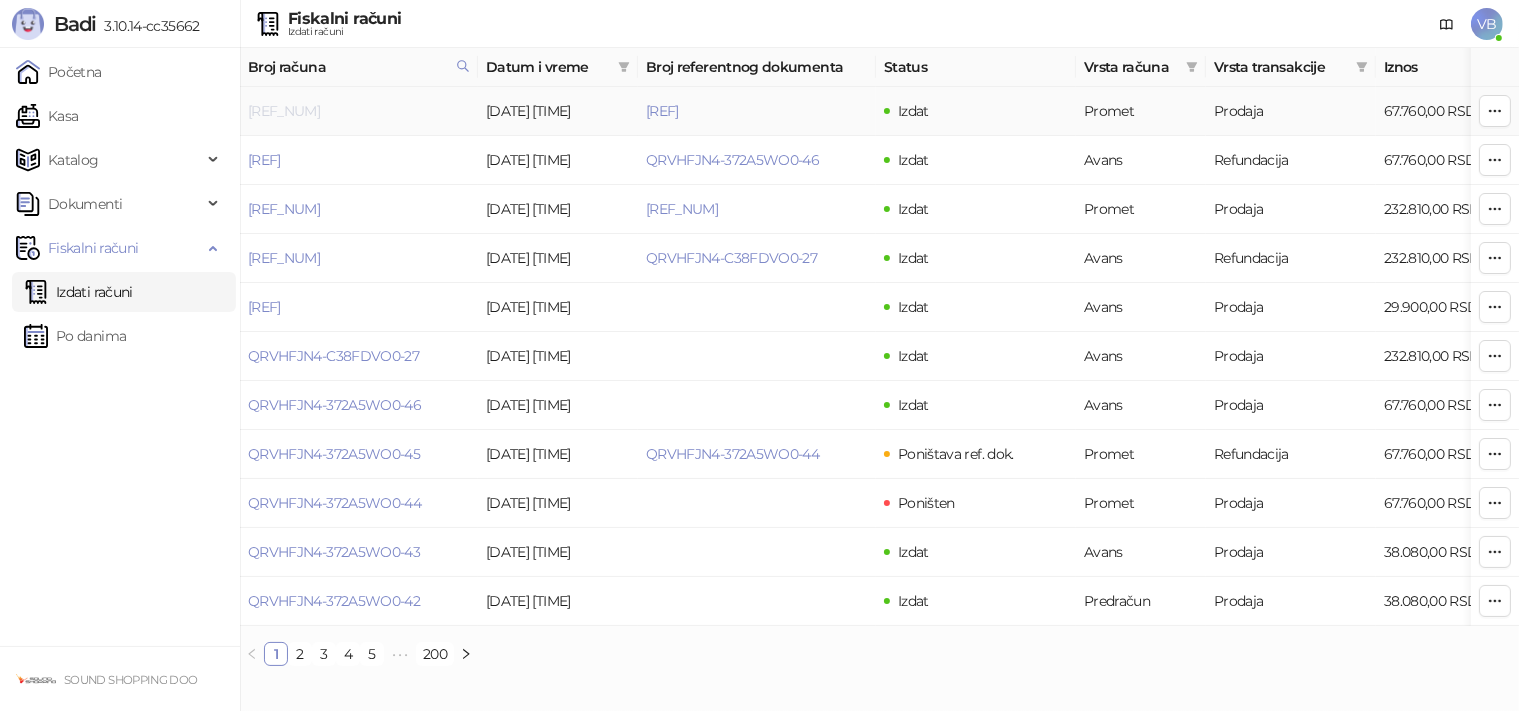 drag, startPoint x: 433, startPoint y: 98, endPoint x: 330, endPoint y: 117, distance: 104.73777 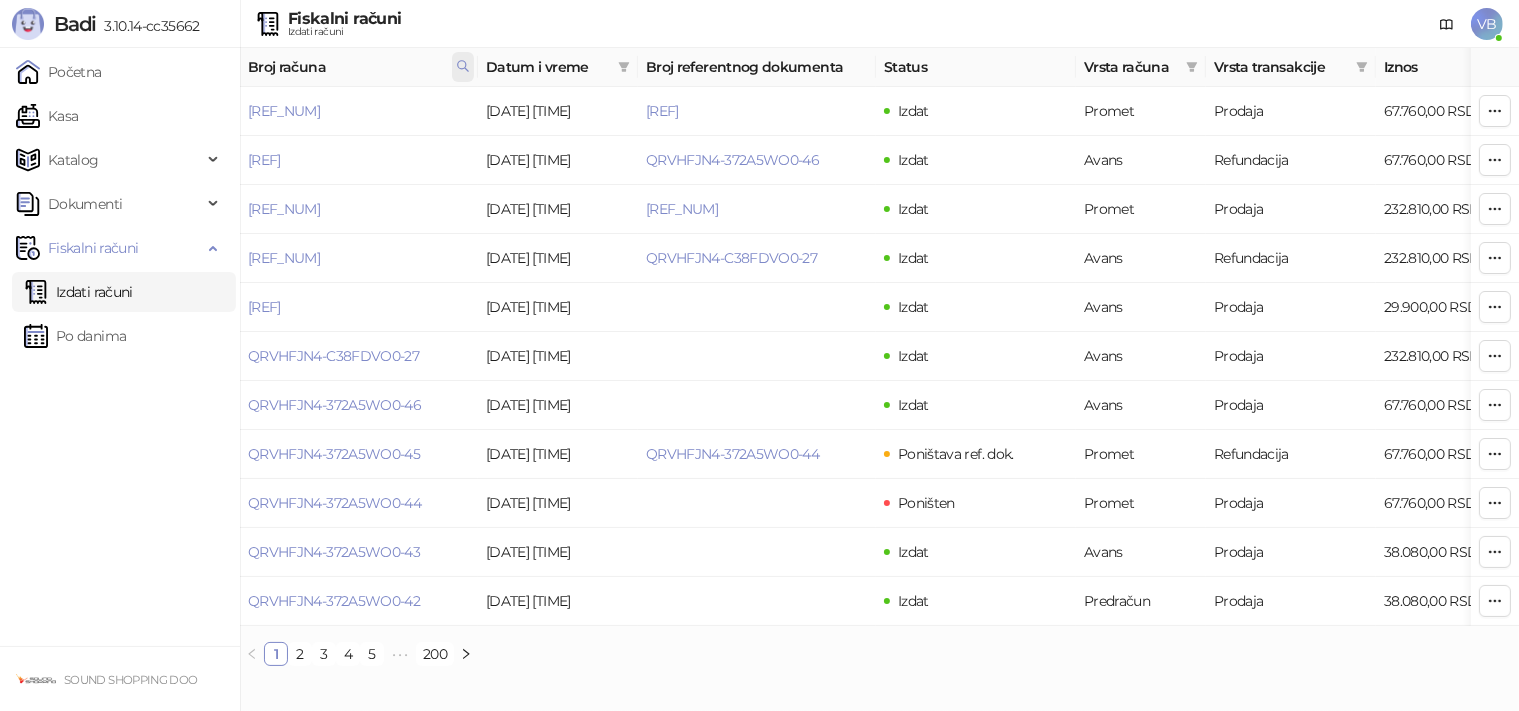 click 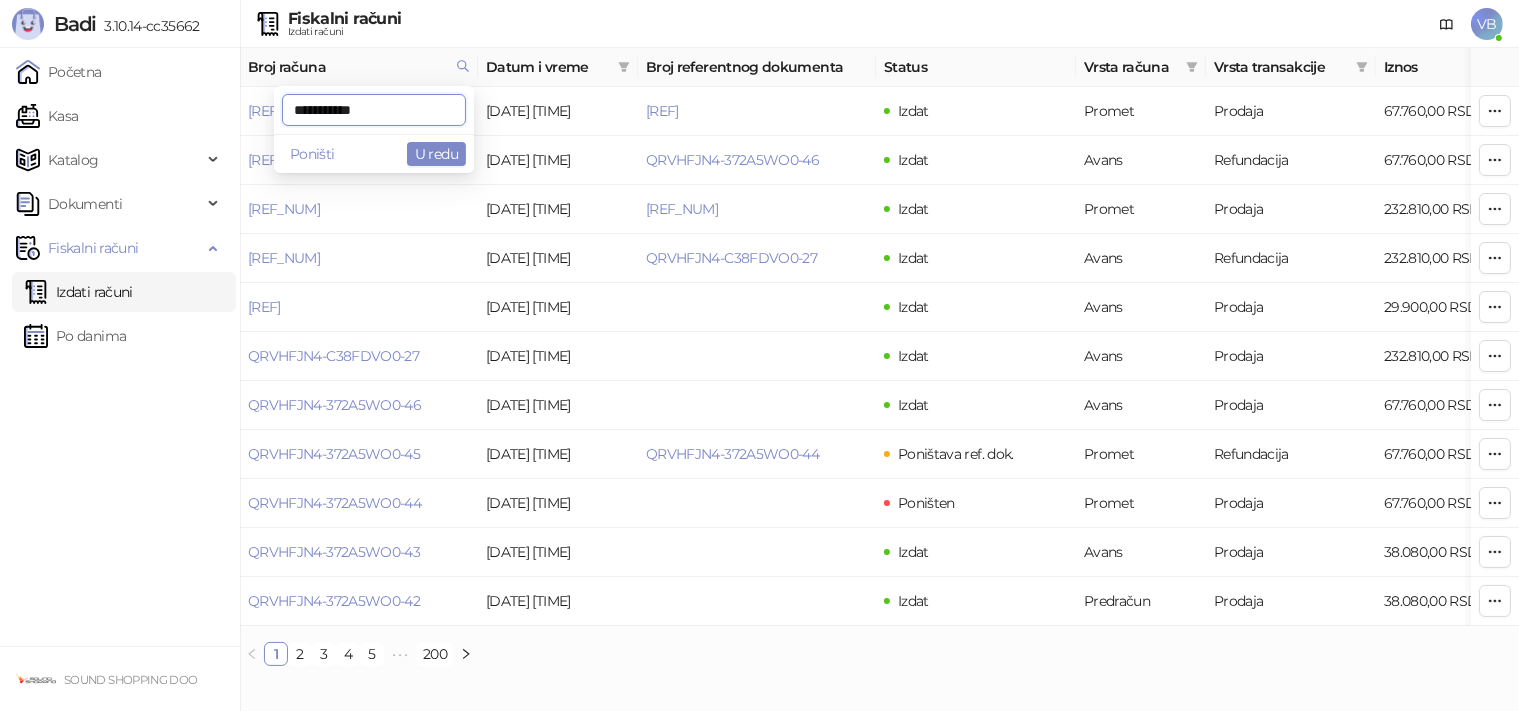 drag, startPoint x: 381, startPoint y: 110, endPoint x: 260, endPoint y: 124, distance: 121.80723 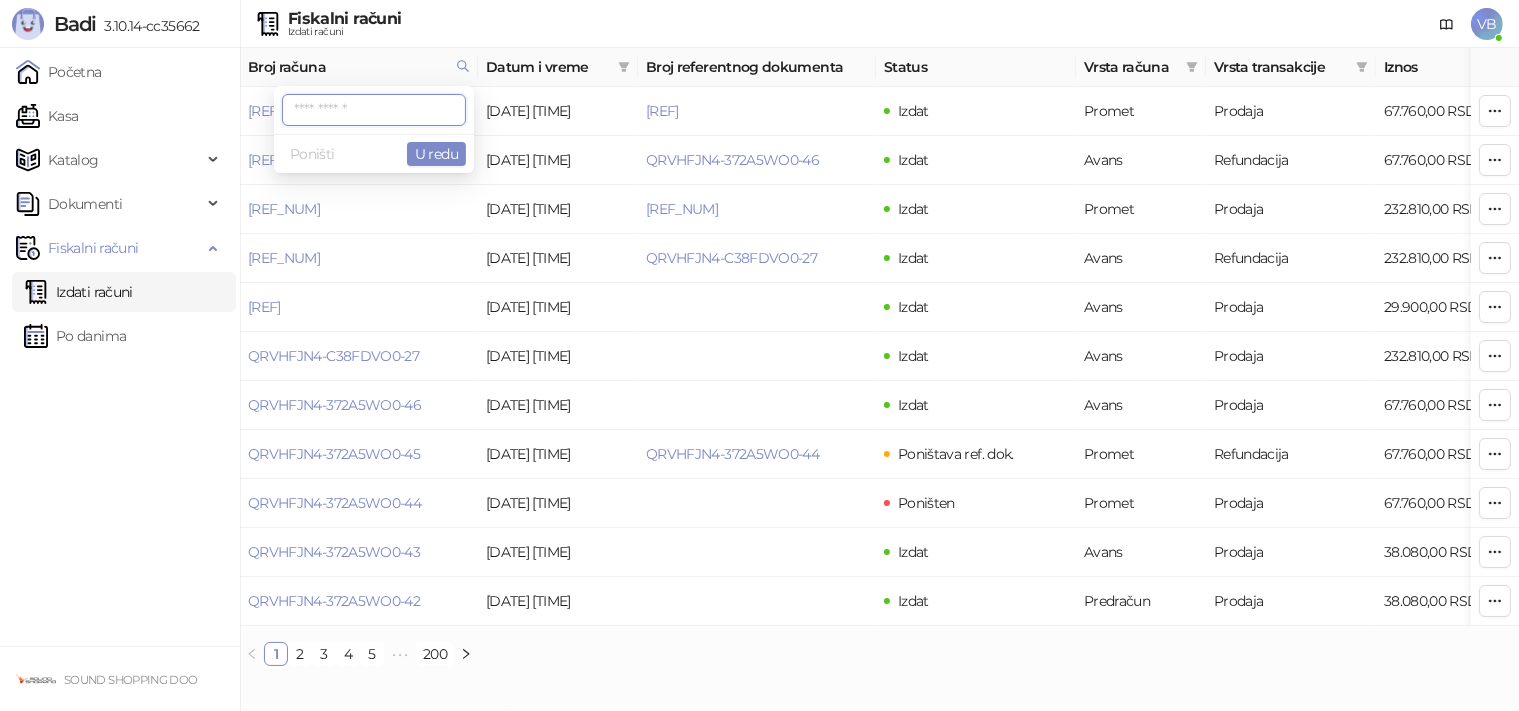 paste on "**********" 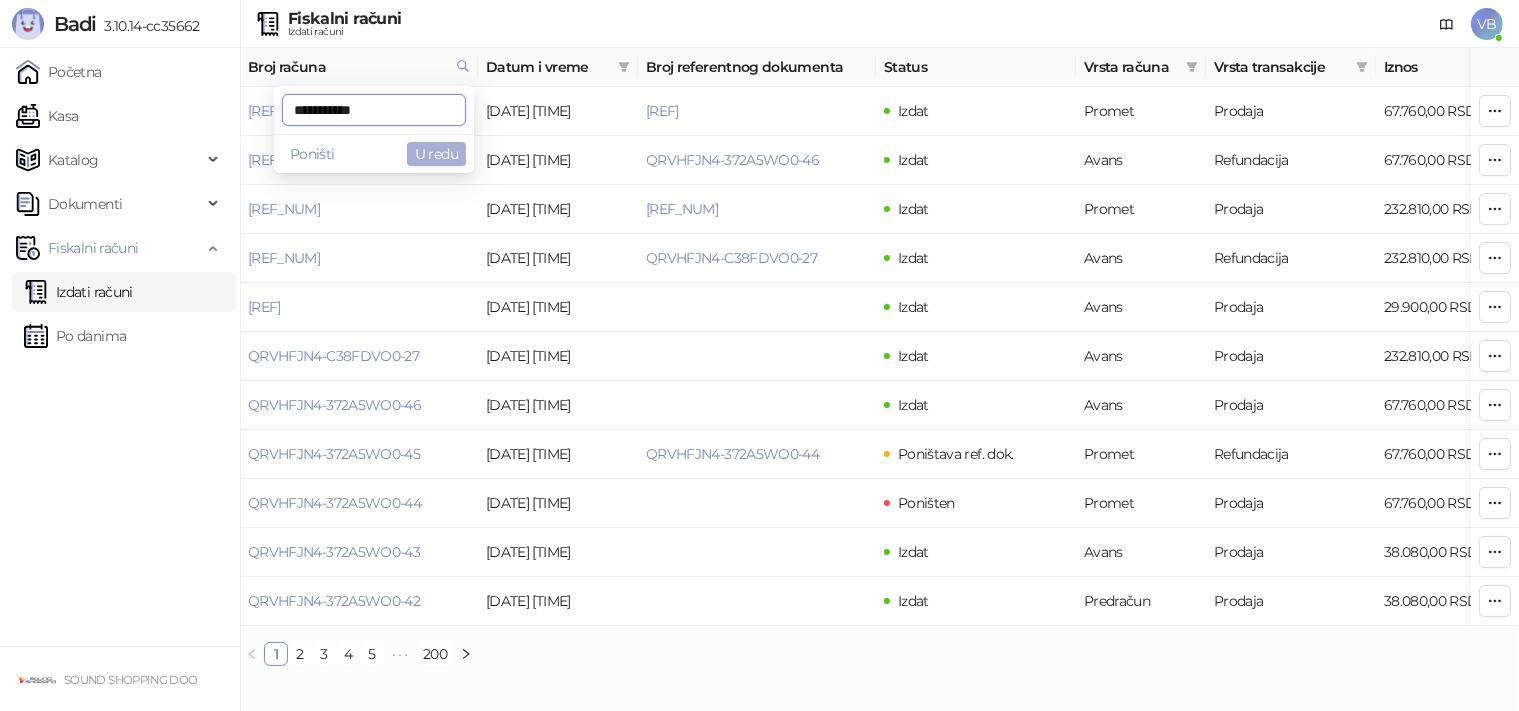 type on "**********" 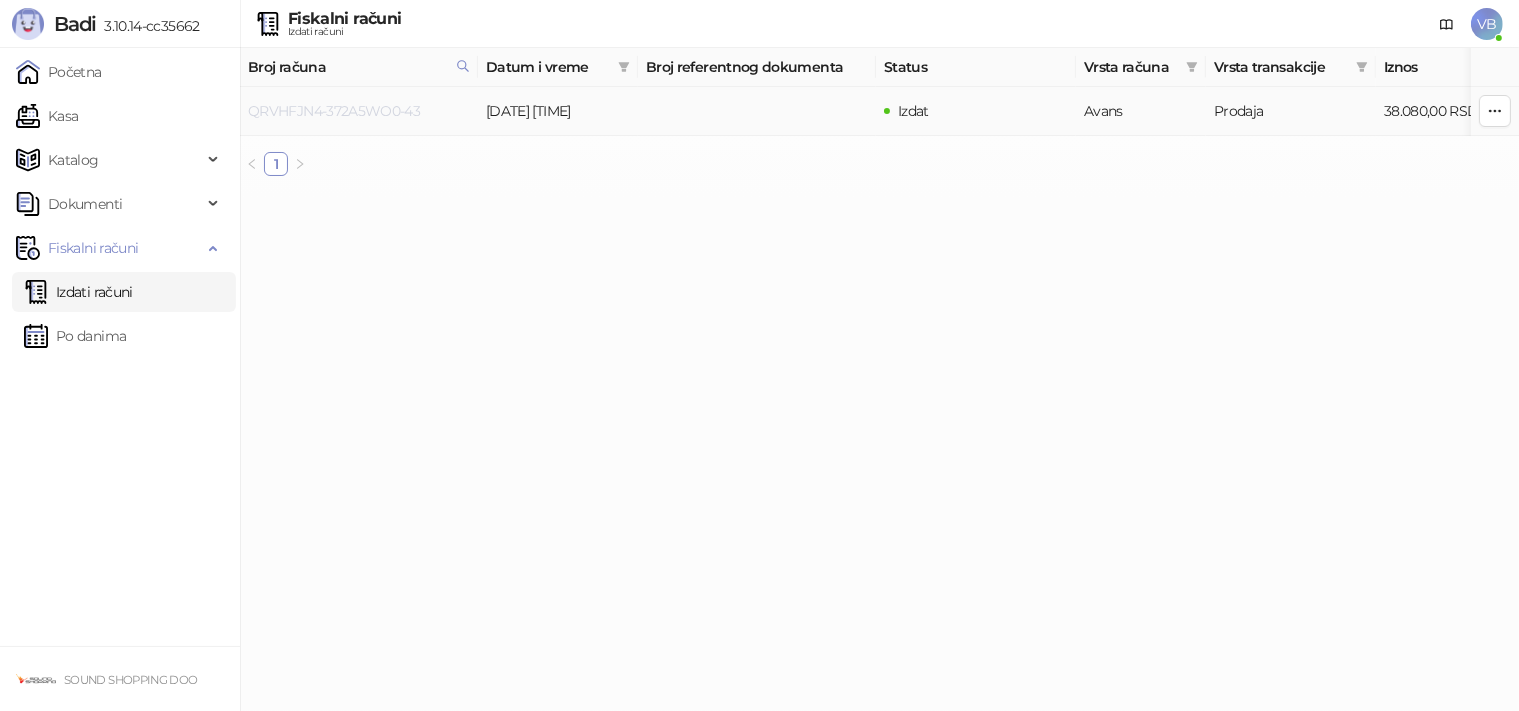 click on "QRVHFJN4-372A5WO0-43" at bounding box center [334, 111] 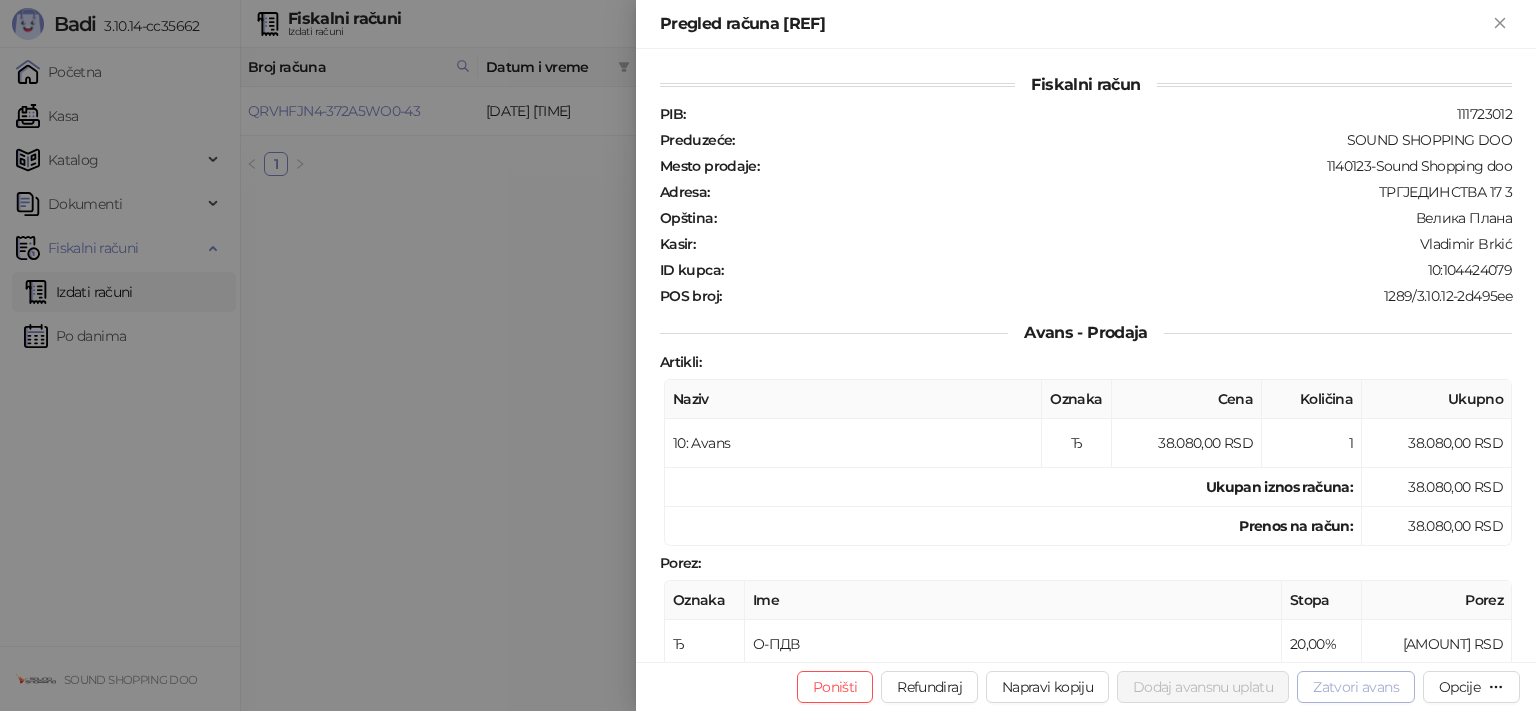 click on "Zatvori avans" at bounding box center [1356, 687] 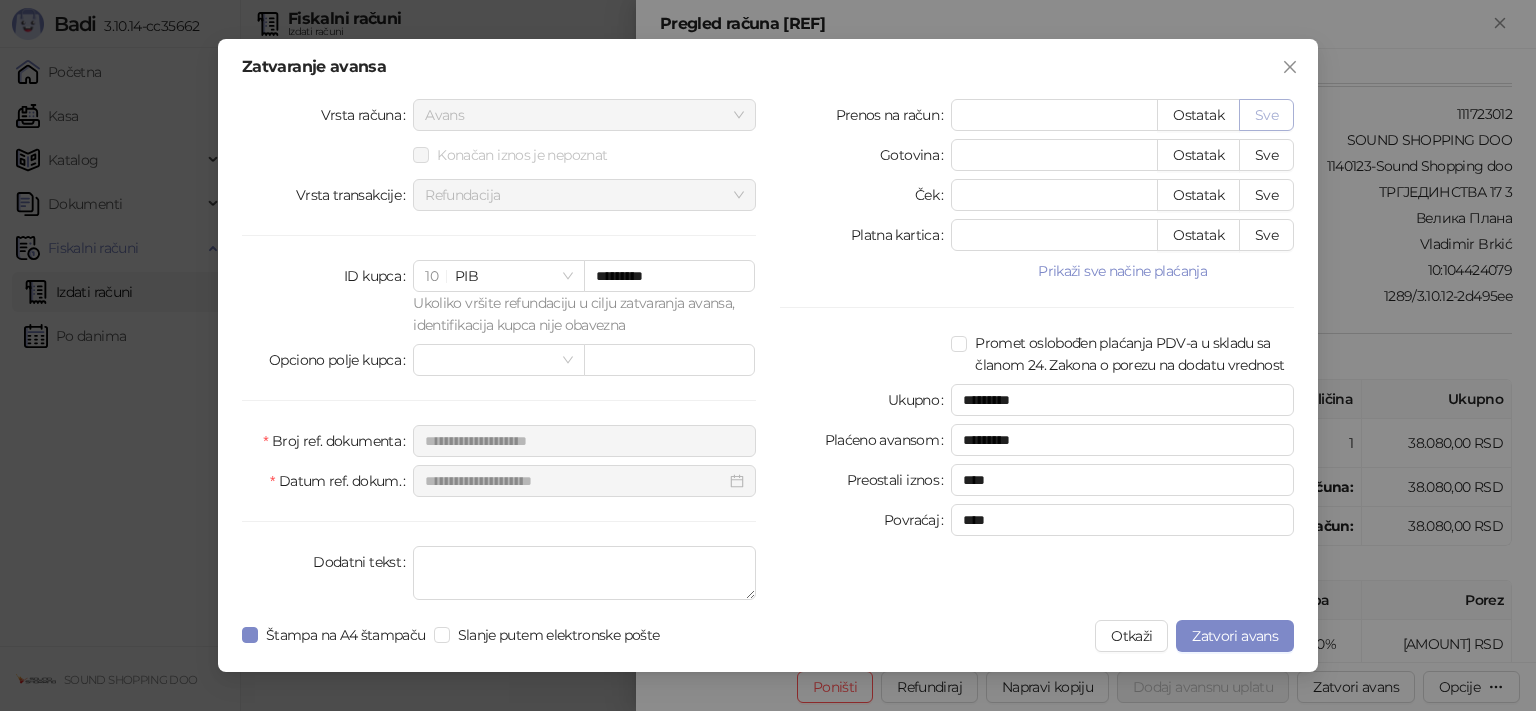 click on "Sve" at bounding box center [1266, 115] 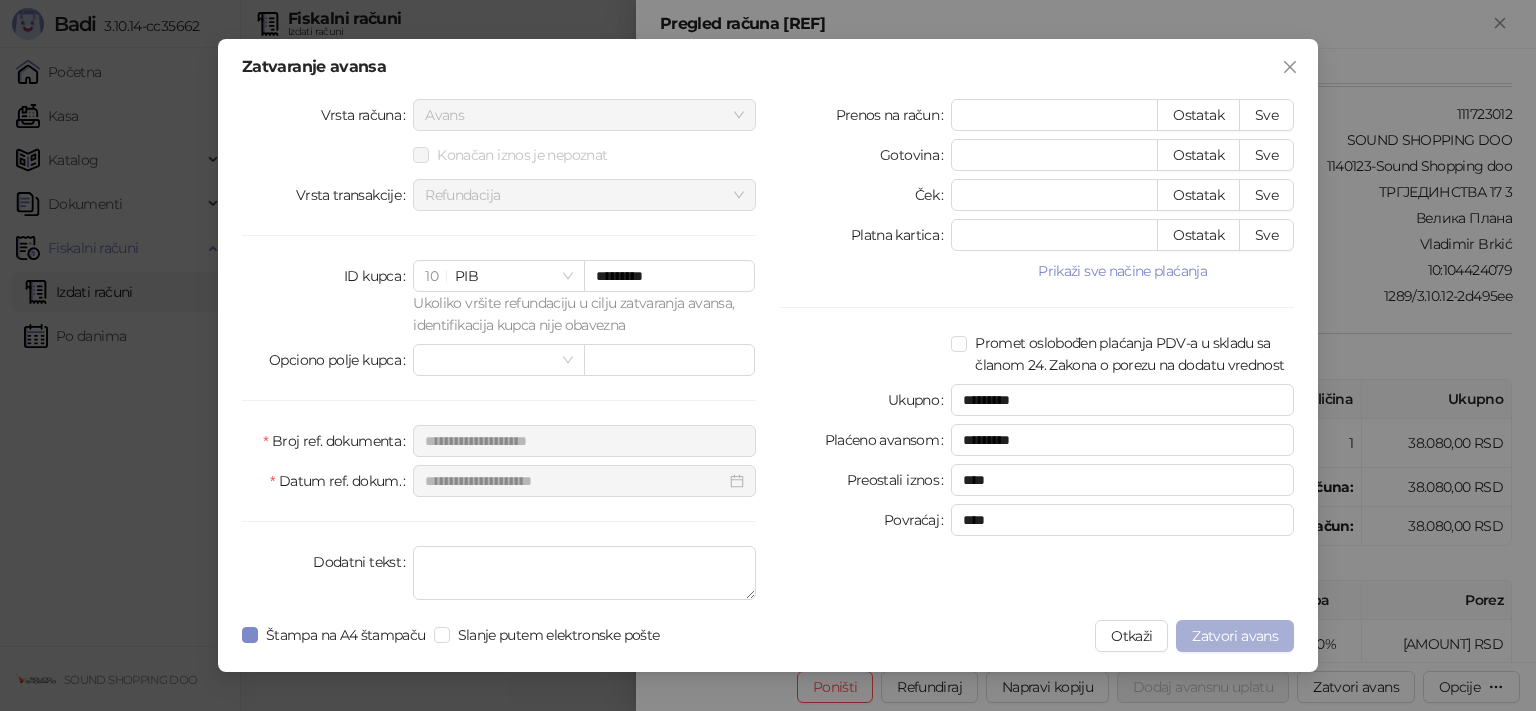 click on "Zatvori avans" at bounding box center [1235, 636] 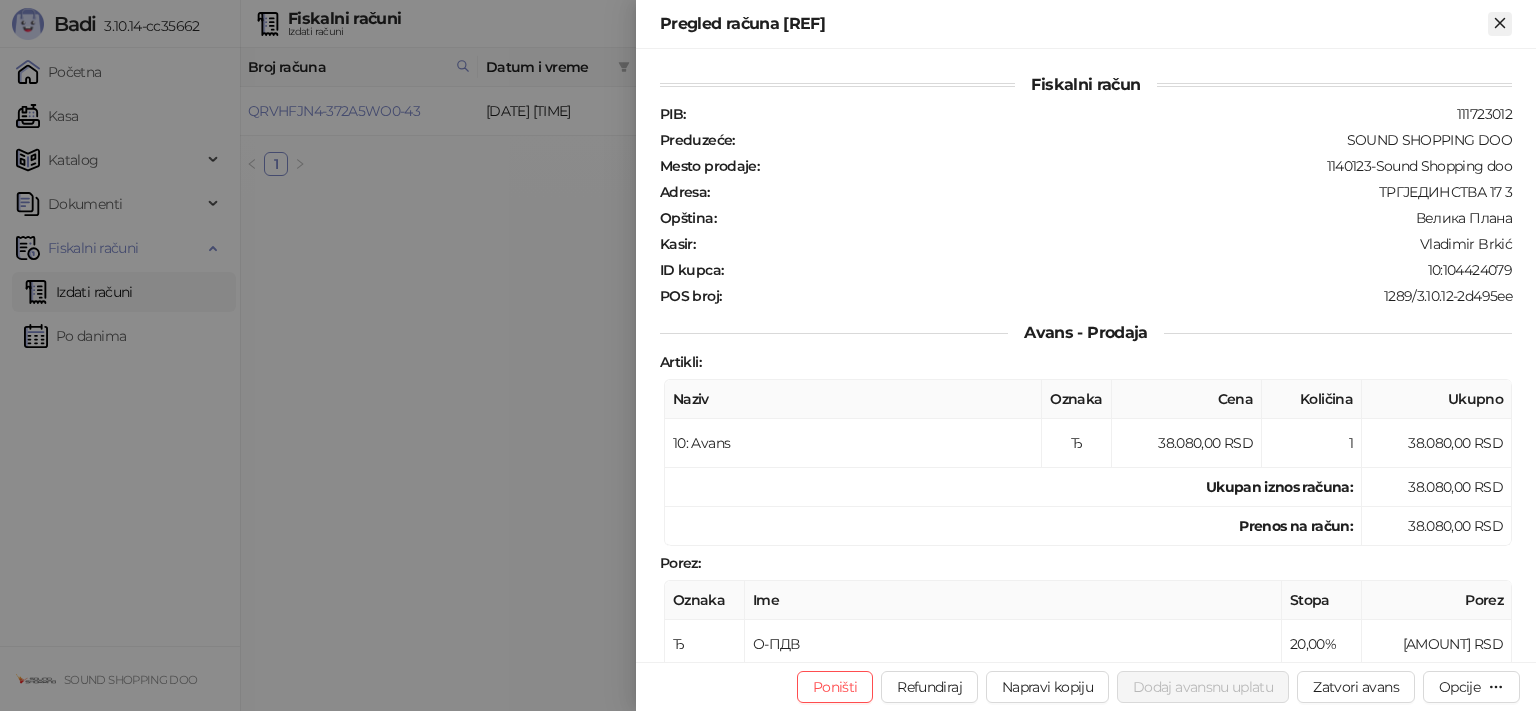 click 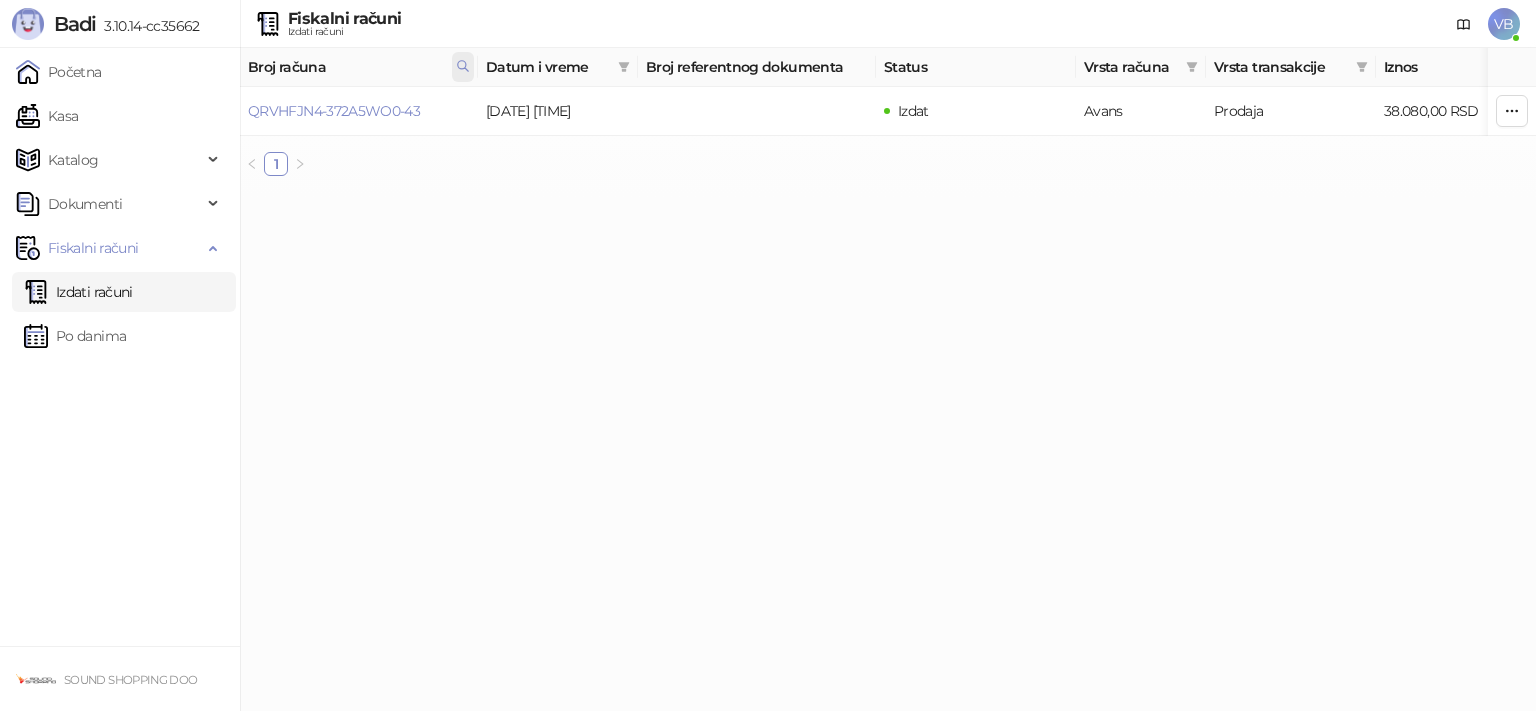 click 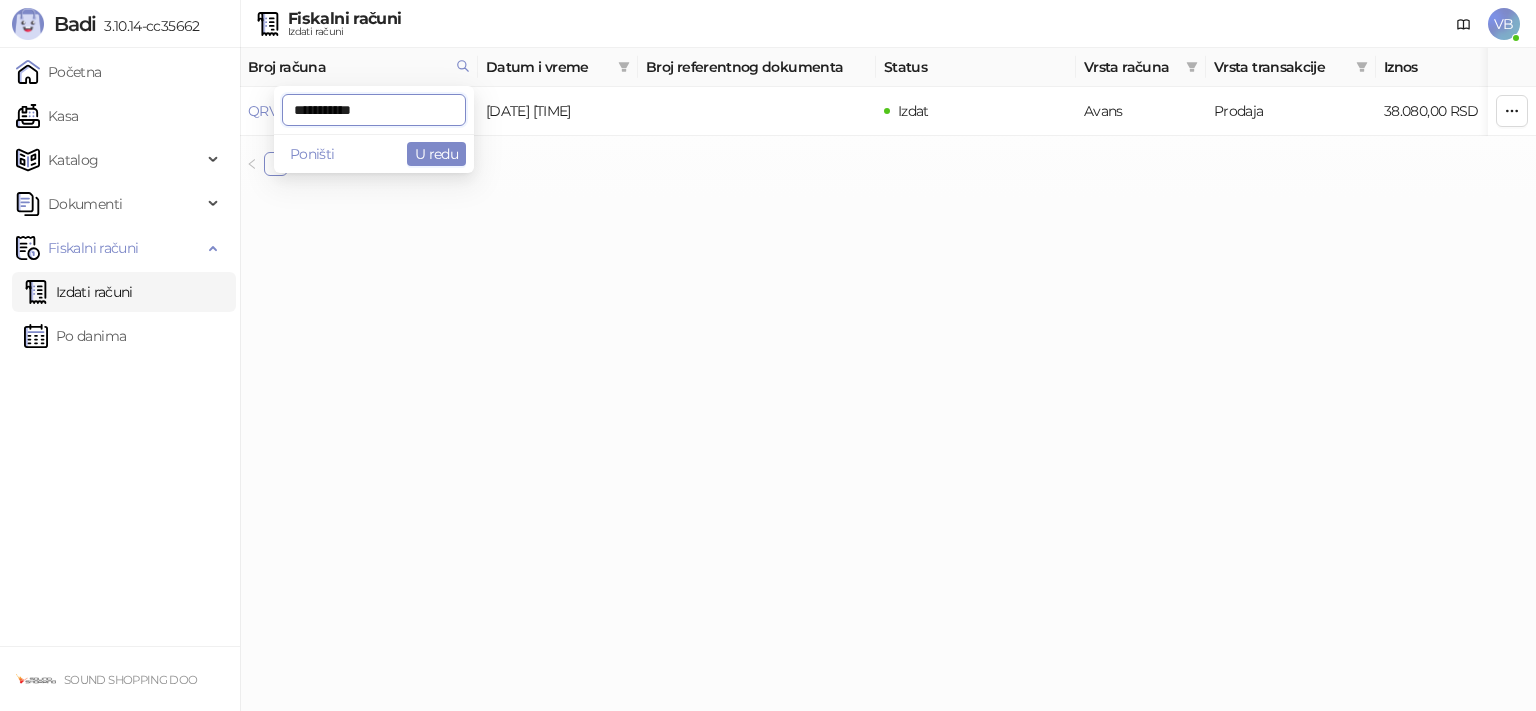 drag, startPoint x: 389, startPoint y: 107, endPoint x: 249, endPoint y: 112, distance: 140.08926 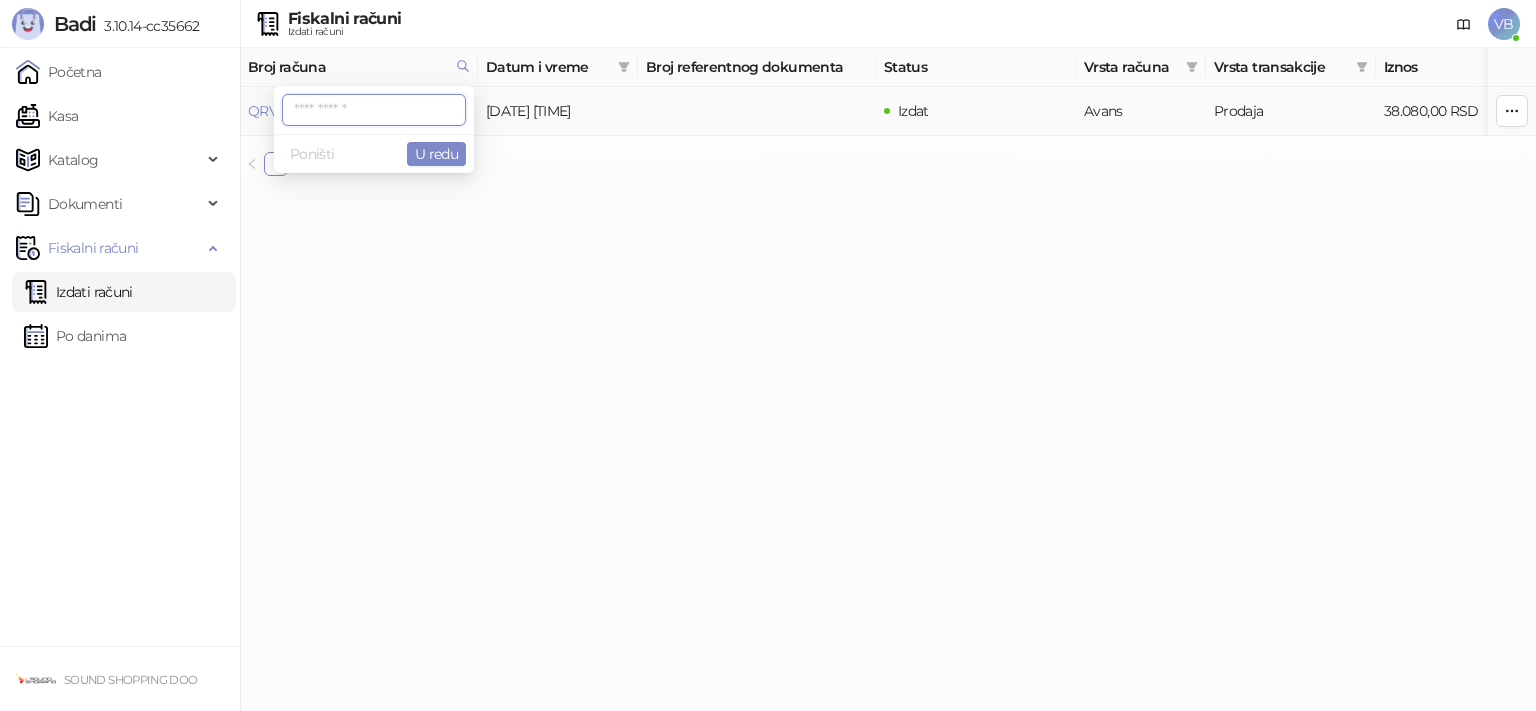 paste on "**********" 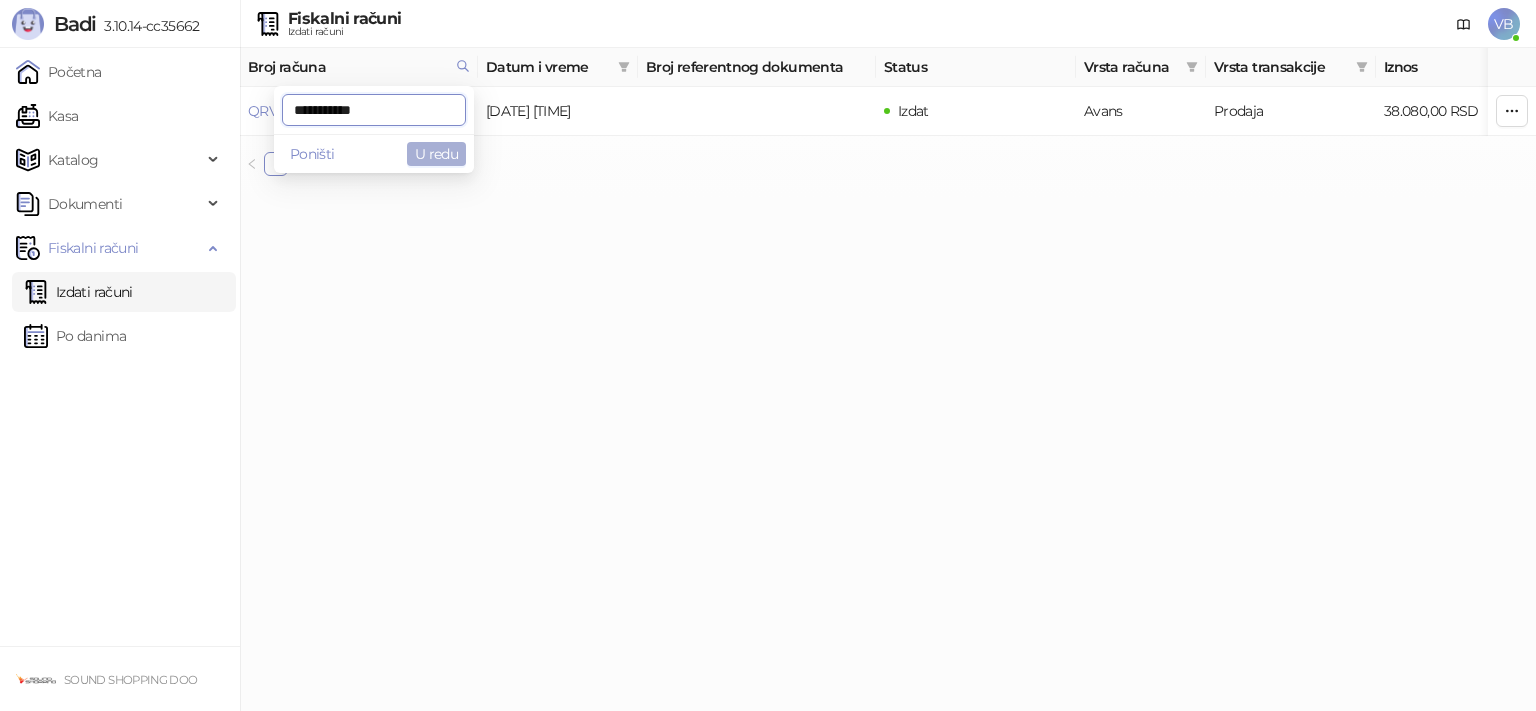 type on "**********" 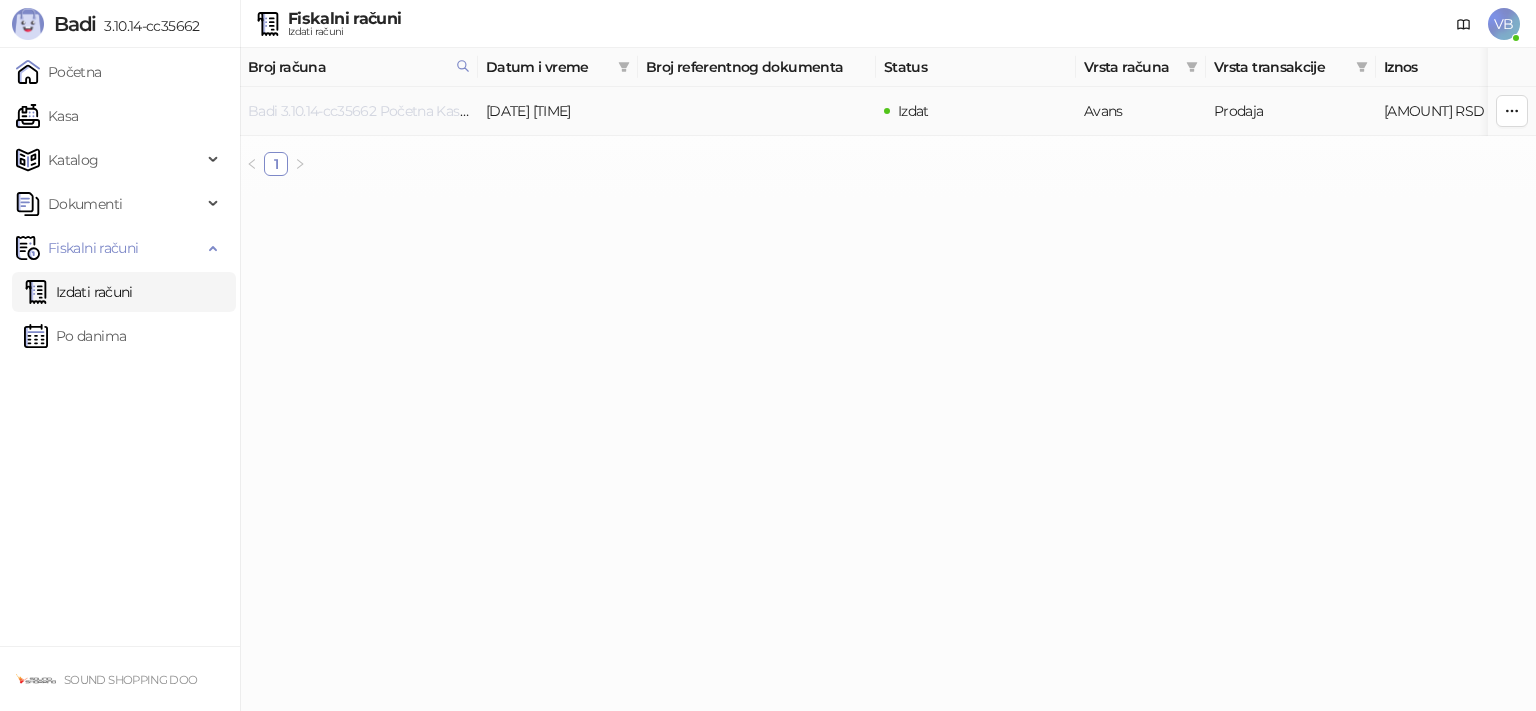 click on "Badi 3.10.14-cc35662 Početna Kasa Katalog Dokumenti Fiskalni računi Izdati računi Po danima SOUND SHOPPING DOO Fiskalni računi Izdati računi VB Broj računa Datum i vreme Broj referentnog dokumenta Status Vrsta računa Vrsta transakcije Iznos Kasir Prodajno mesto                     [REF_NUM] [DATE] [TIME] Izdat Avans Prodaja 29.160,00 RSD [NAME] Prodaja1 1 FISKALNI RAČUN PIB:  111723012 Preduzeće:  SOUND SHOPPING DOO Mesto prodaje:  1140123-Sound Shopping doo Adresa:  ТРГЈЕДИНСТВА 17   3 Opština:  [CITY] Kasir:  [NAME] ESIR broj:  1289/3.10.14-cc35662 Ref. broj:  [REF_NUM] Ref. vreme:  [DATE] [TIME] PROMET - PRODAJA Artikli # Naziv Bar kod Oznaka Cena Kol. JM Ukupno 1 Zildjian 12" K-Series Splash Ђ 29.160,00 1 29.160,00 Ukupan iznos računa 29.160,00 Plaćeno avansom 29.160,00 PDV na avans 4.860,00 Gotovina 0,00 Preostalo za plaćanje 0,00 Oznaka Ime Stopa Porez Ђ О-ПДВ 20,00% 4.860,00 4.860,00 Poništi" at bounding box center (3216, 111) 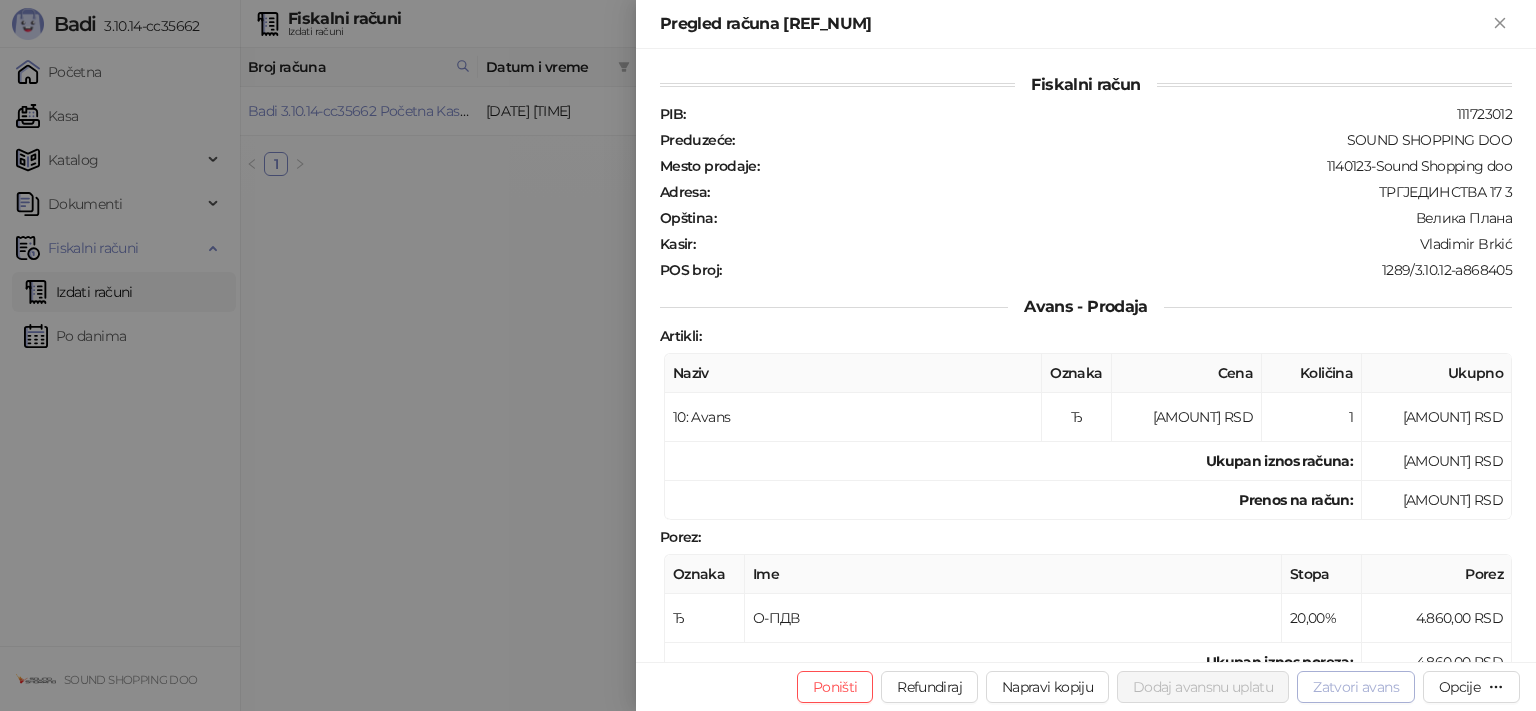 click on "Zatvori avans" at bounding box center (1356, 687) 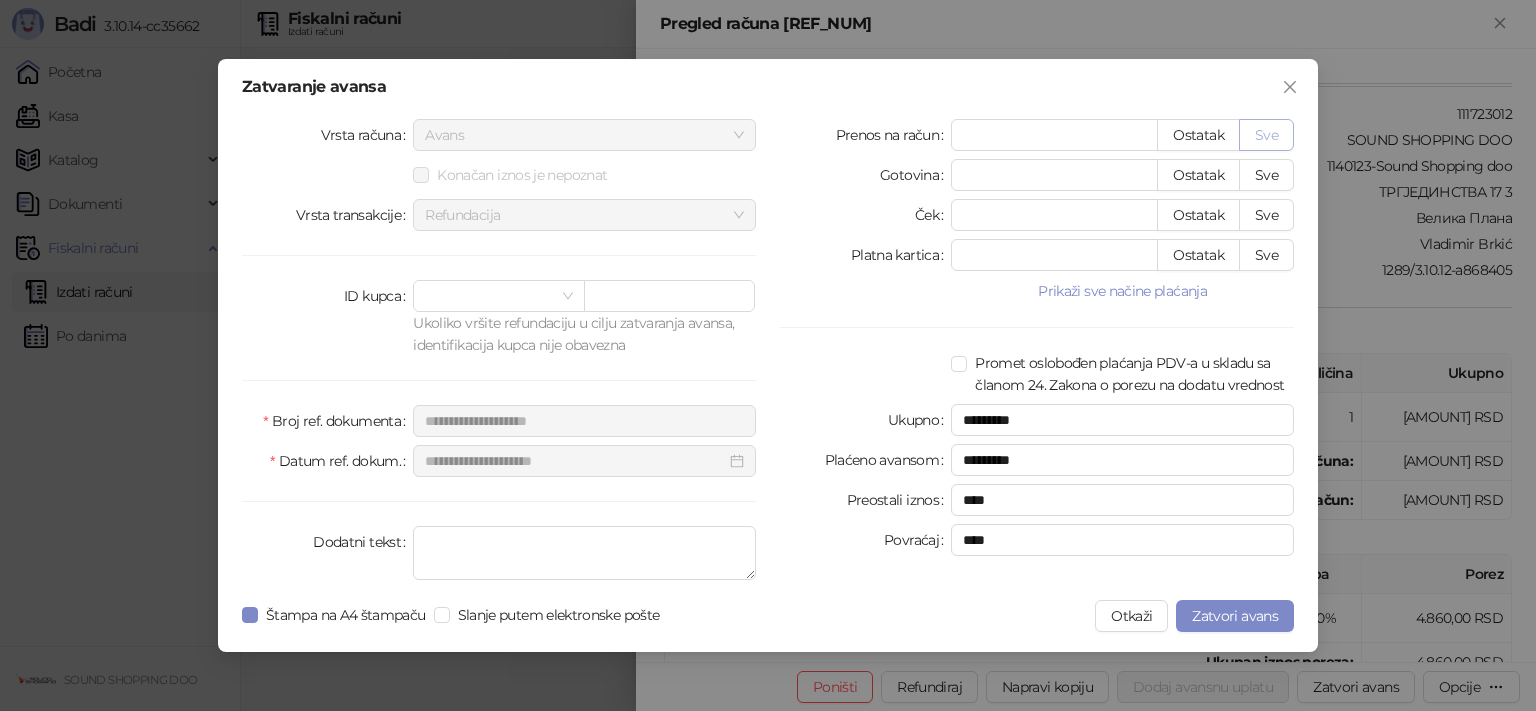 click on "Sve" at bounding box center (1266, 135) 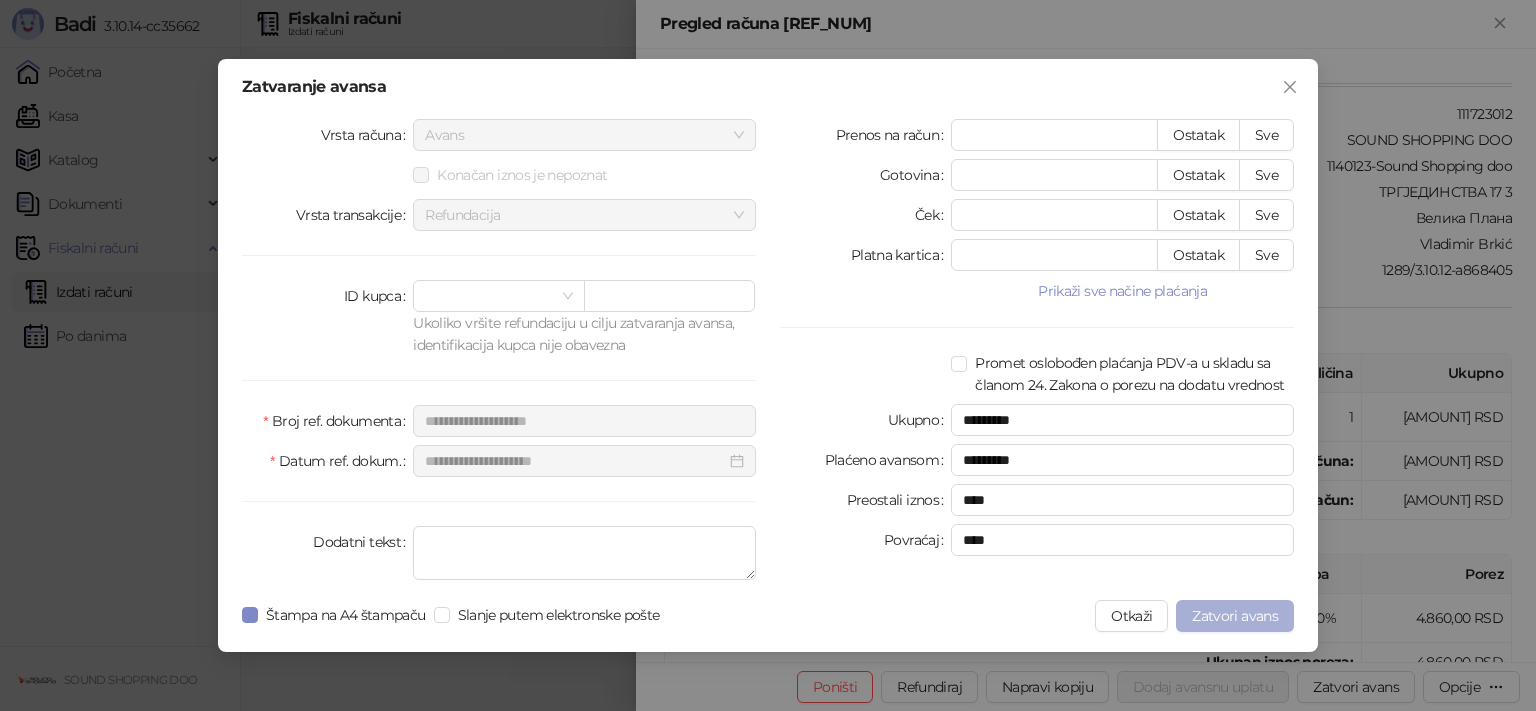 click on "Zatvori avans" at bounding box center (1235, 616) 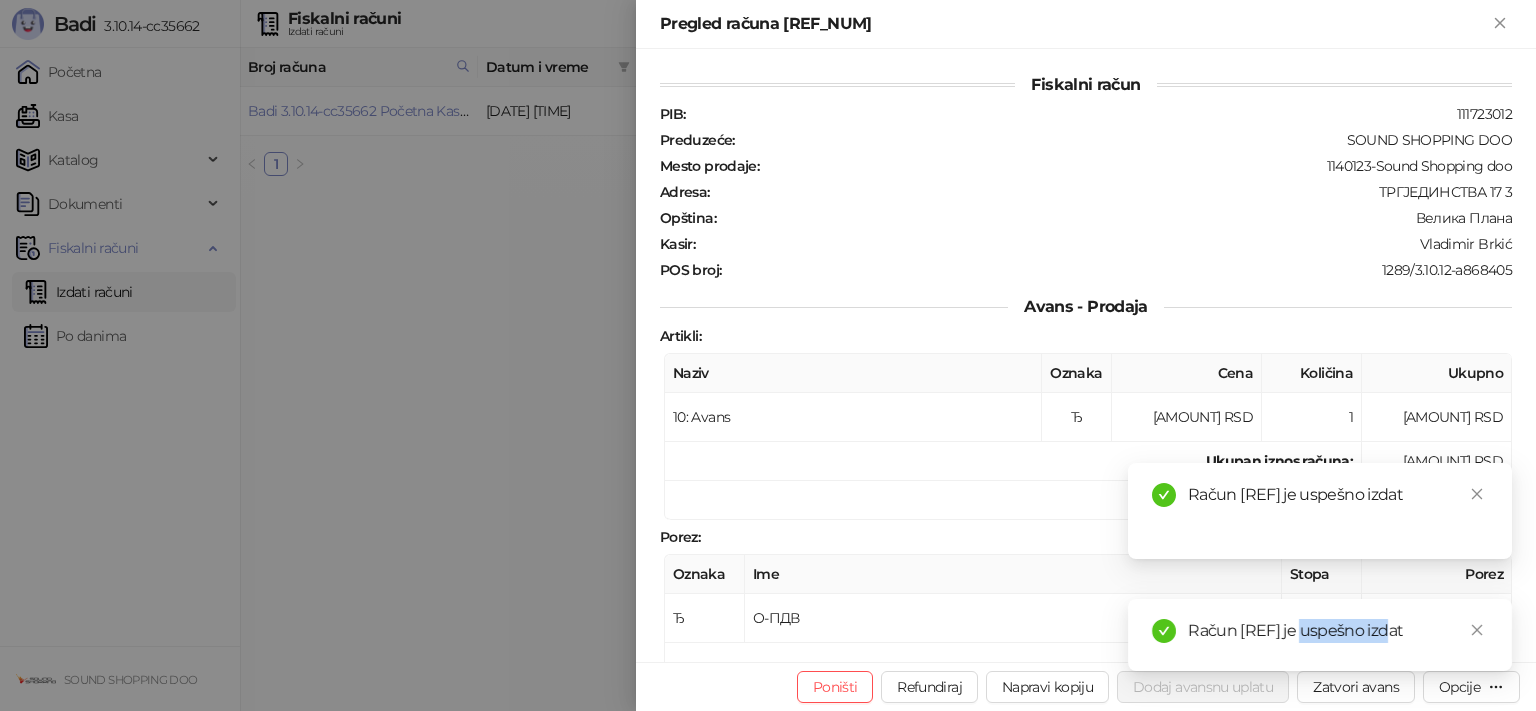 drag, startPoint x: 1334, startPoint y: 606, endPoint x: 1436, endPoint y: 605, distance: 102.0049 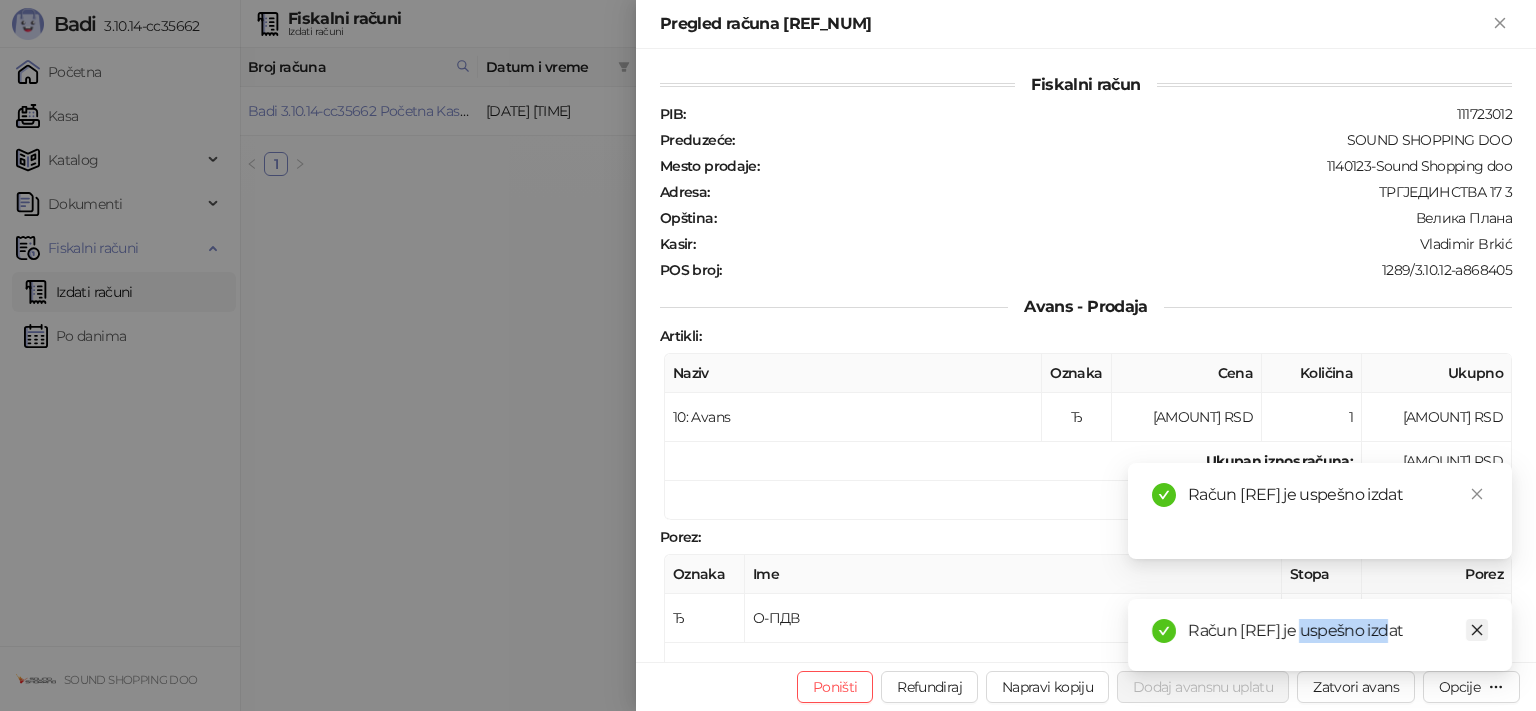 copy on "9JGW75O0-51" 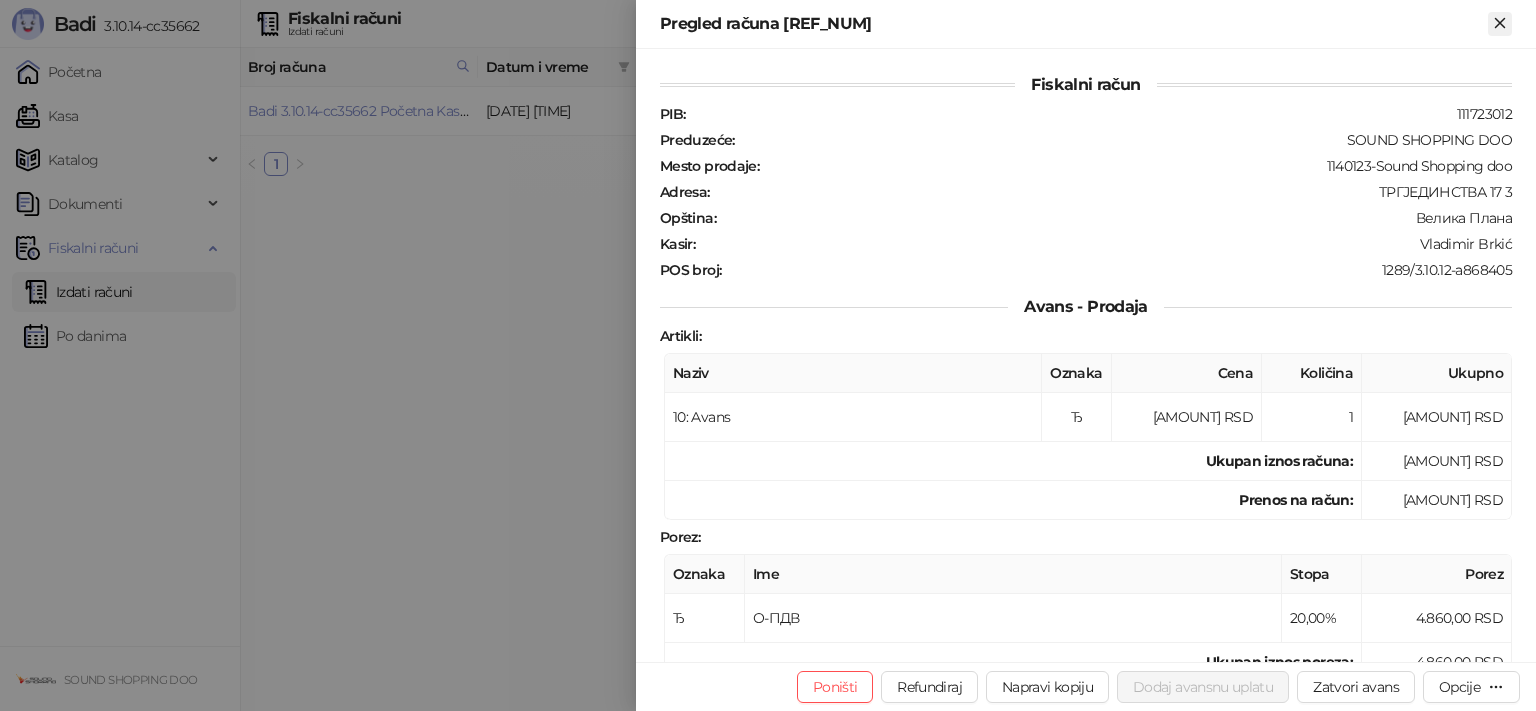 click 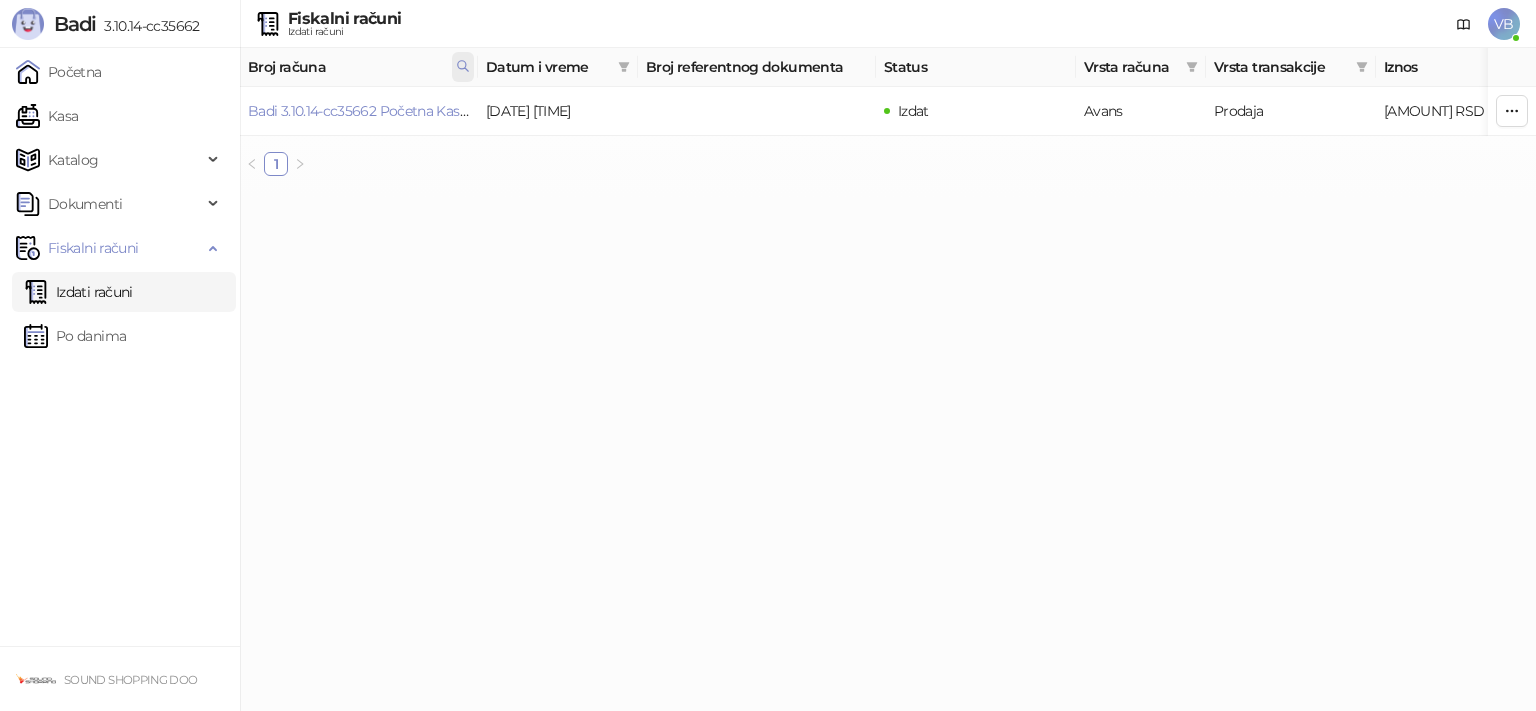 click 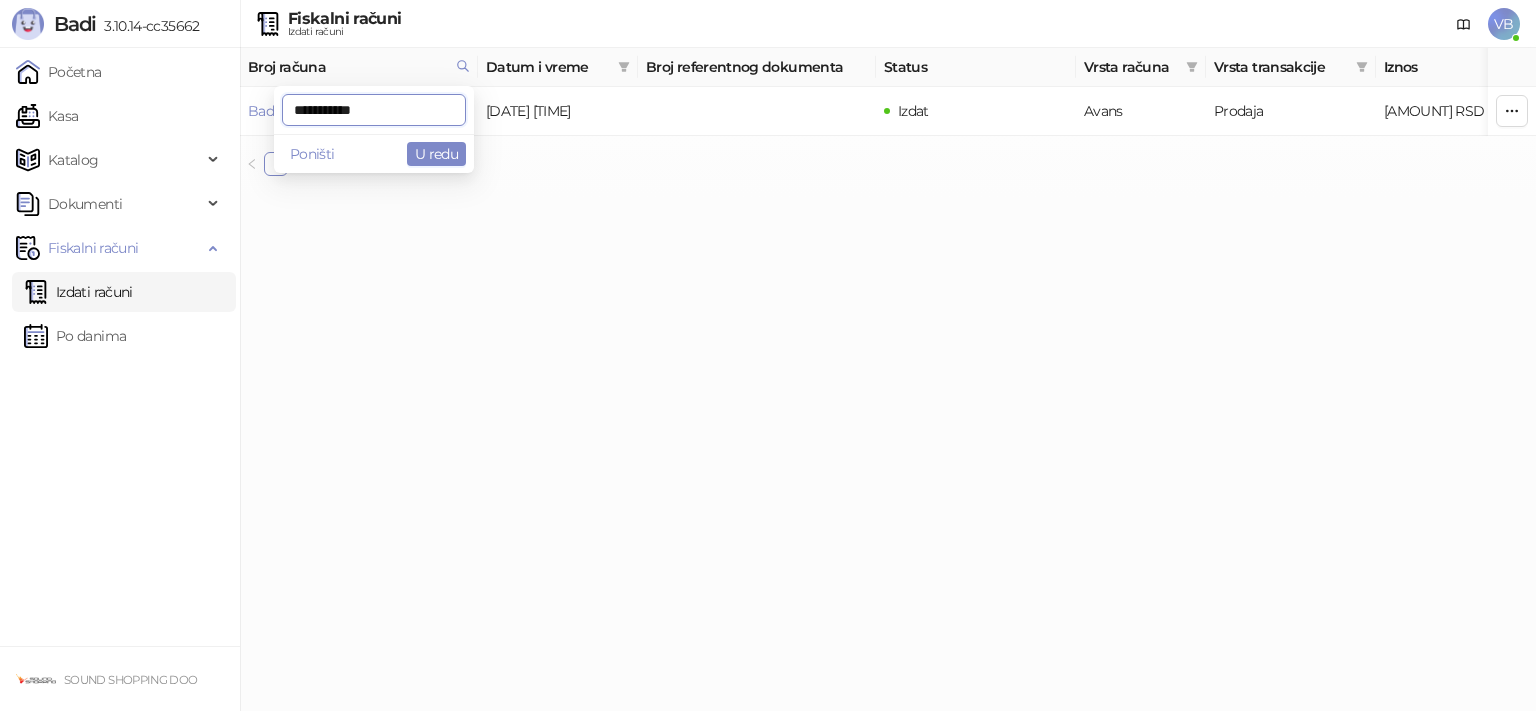 click on "**********" at bounding box center (374, 110) 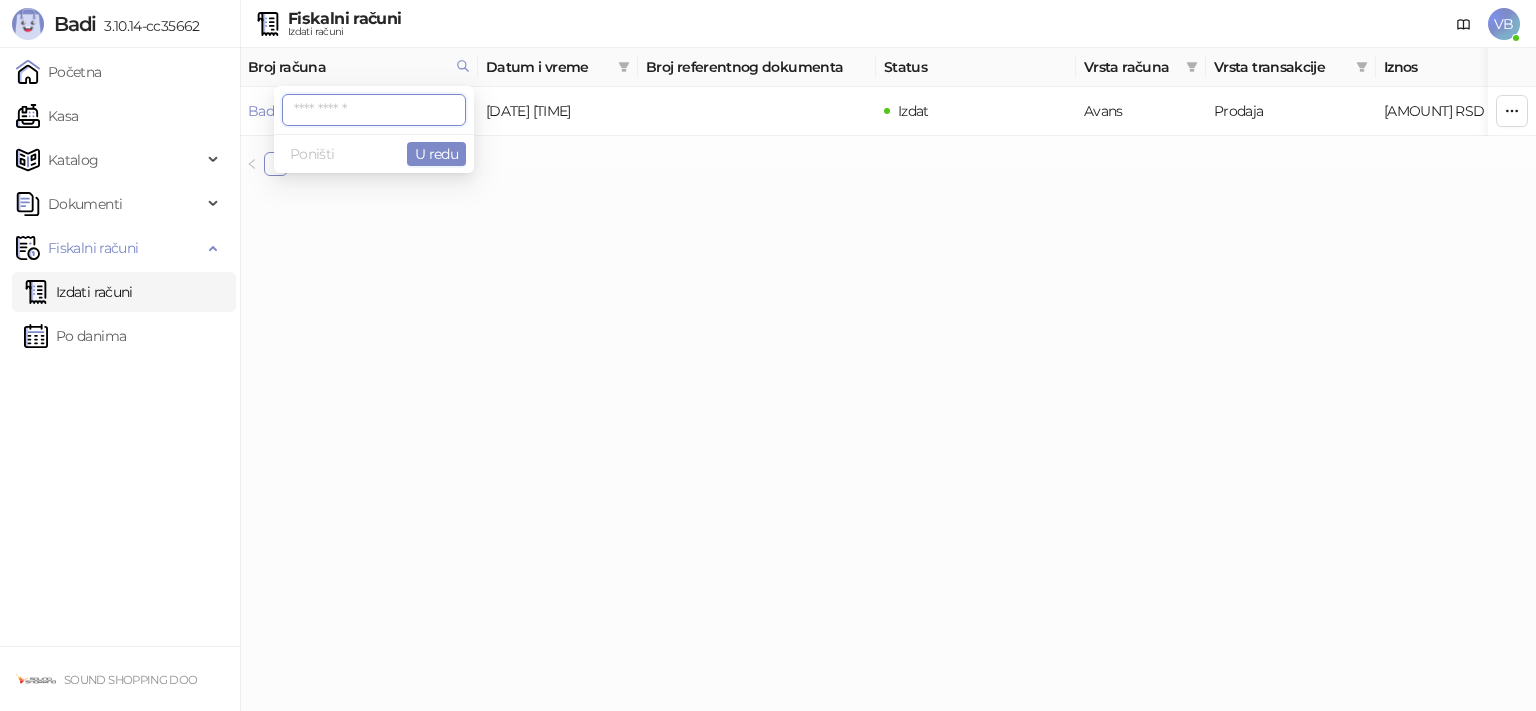 paste on "**********" 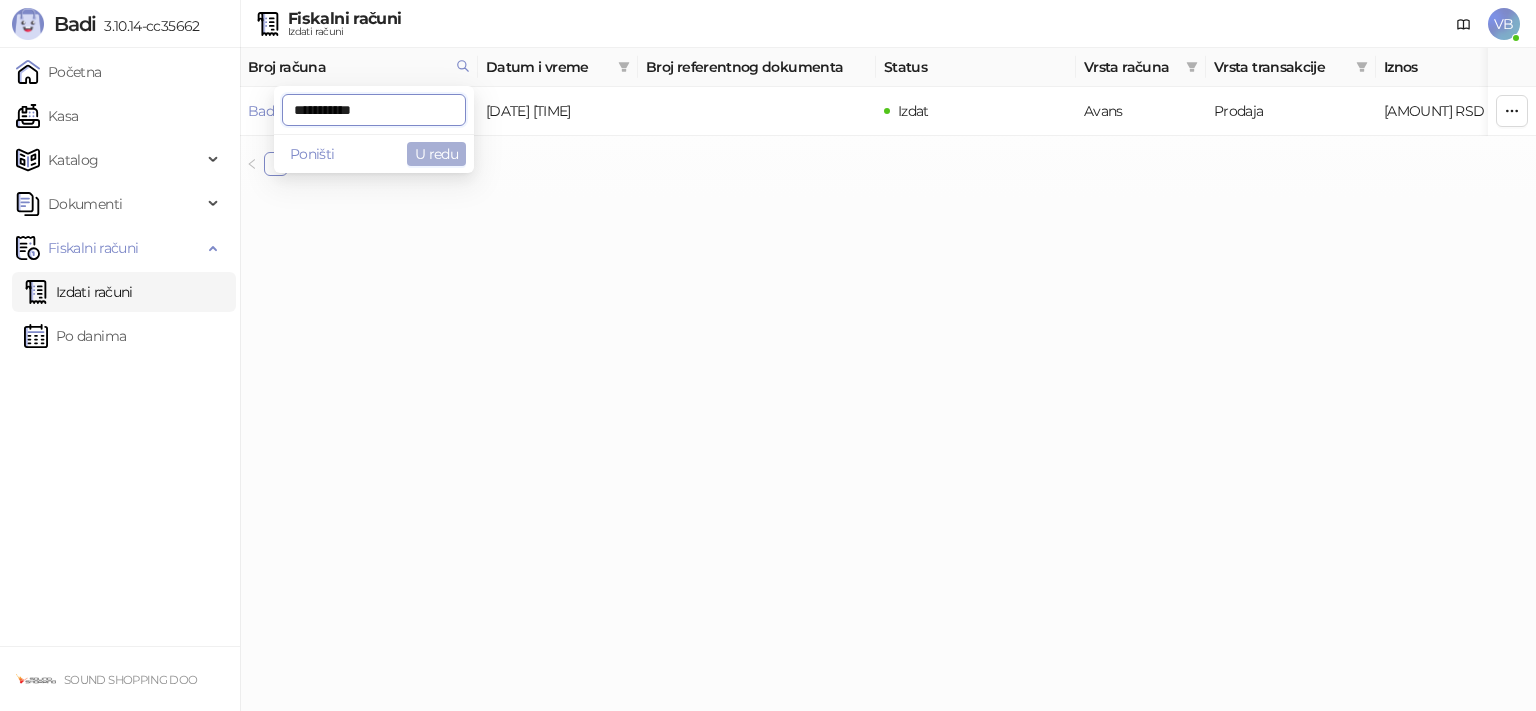 type on "**********" 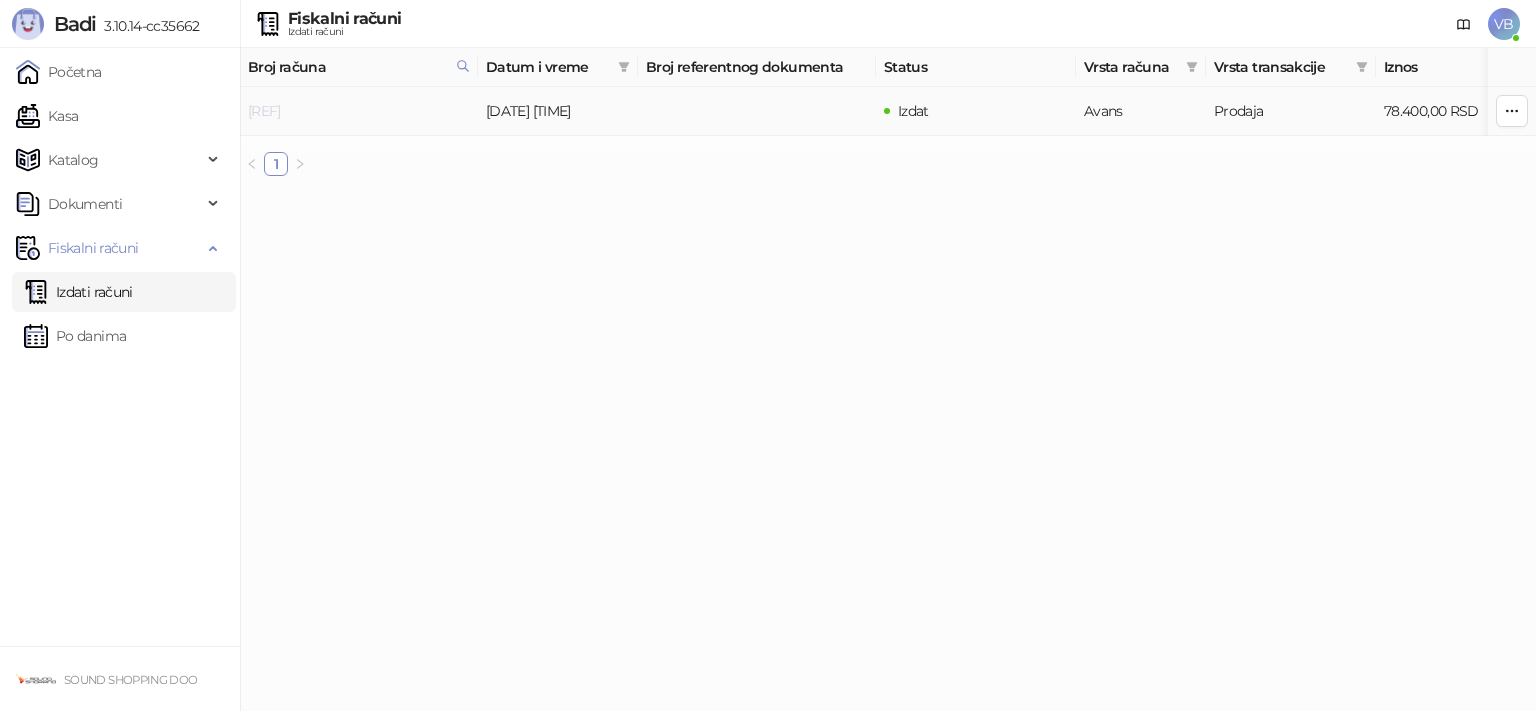 click on "[REF]" at bounding box center (264, 111) 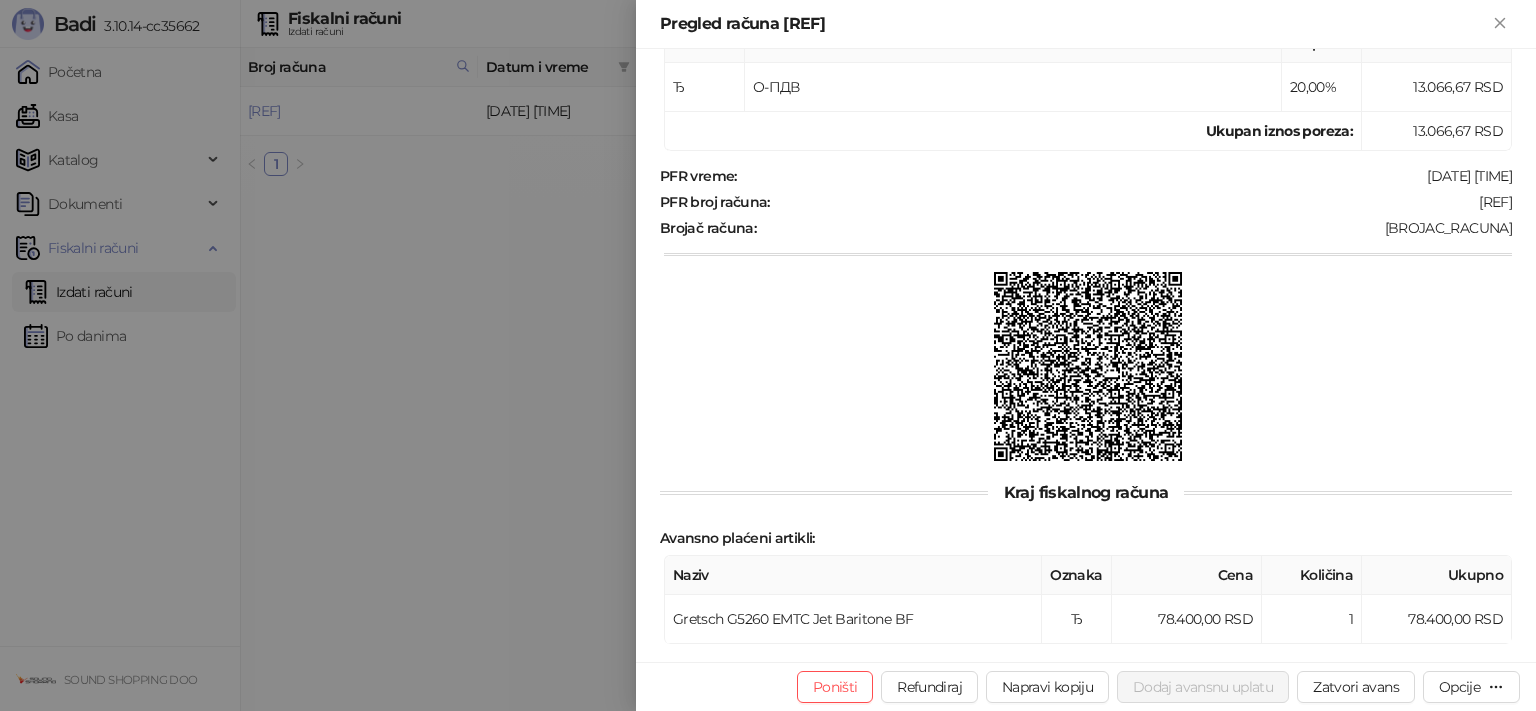 scroll, scrollTop: 559, scrollLeft: 0, axis: vertical 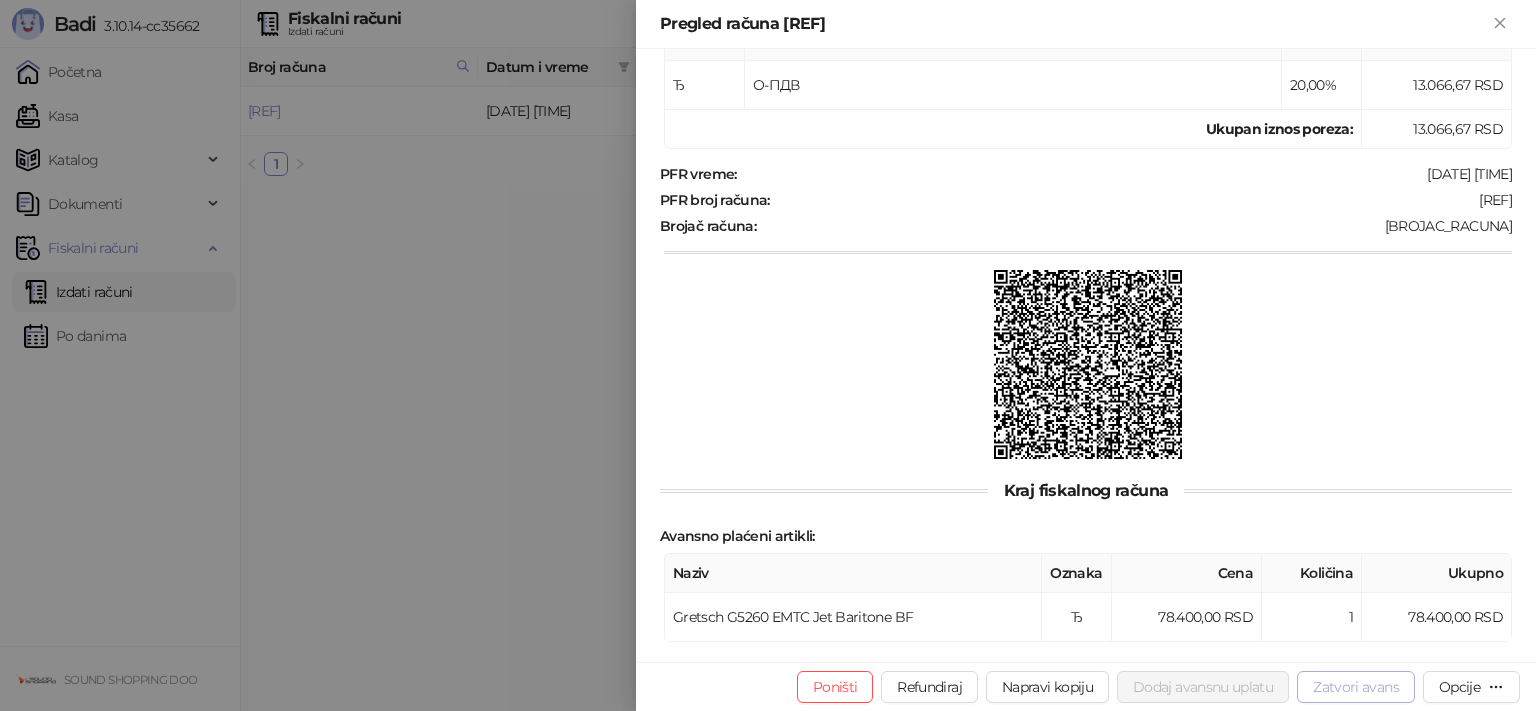 click on "Zatvori avans" at bounding box center [1356, 687] 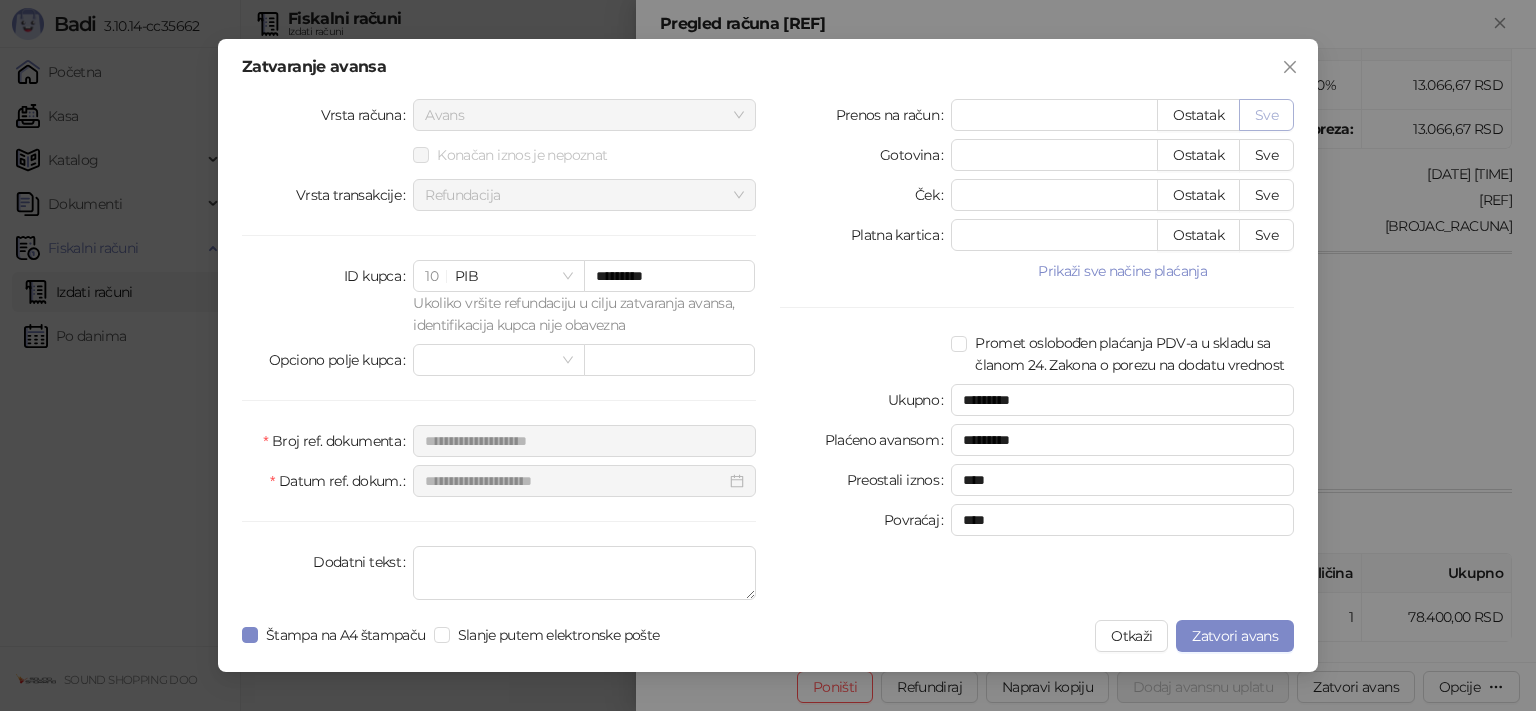 click on "Sve" at bounding box center [1266, 115] 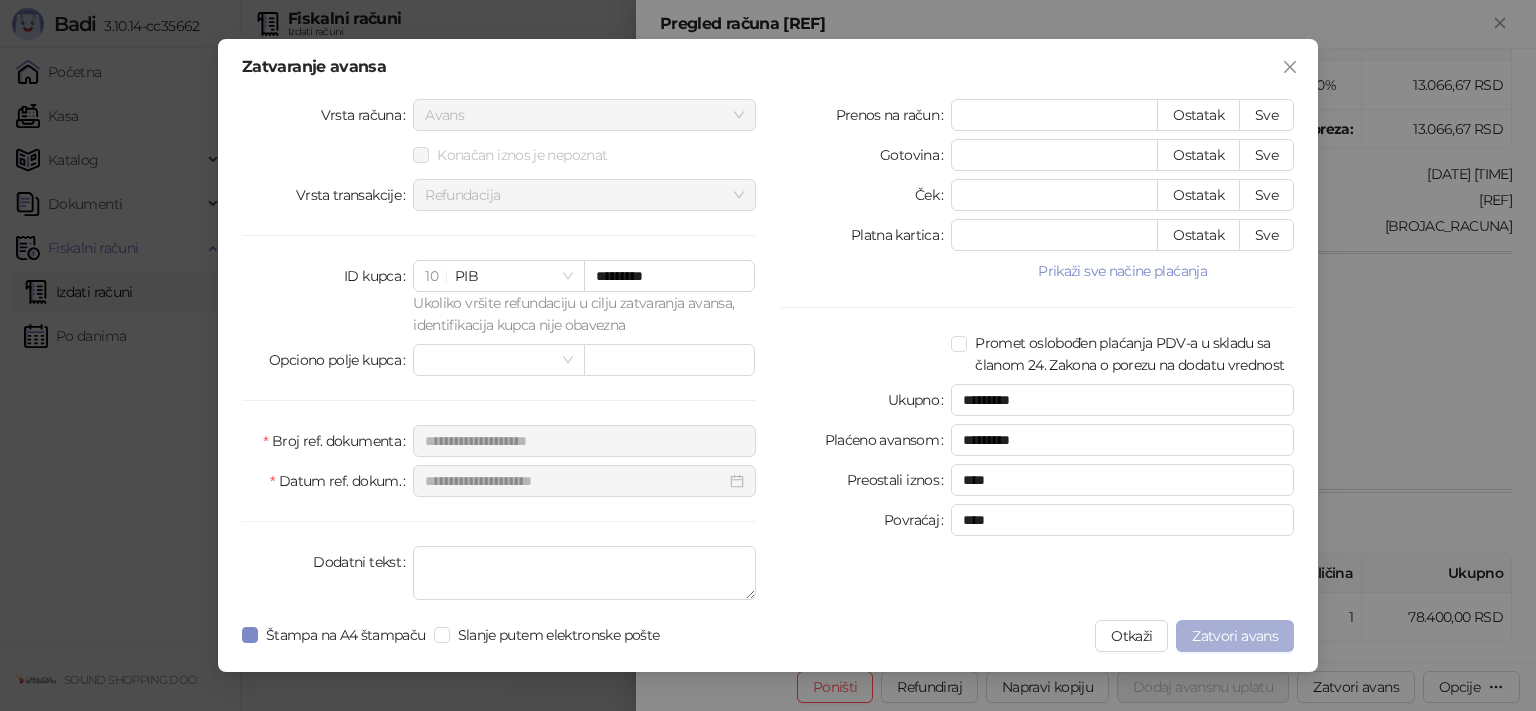 click on "Zatvori avans" at bounding box center [1235, 636] 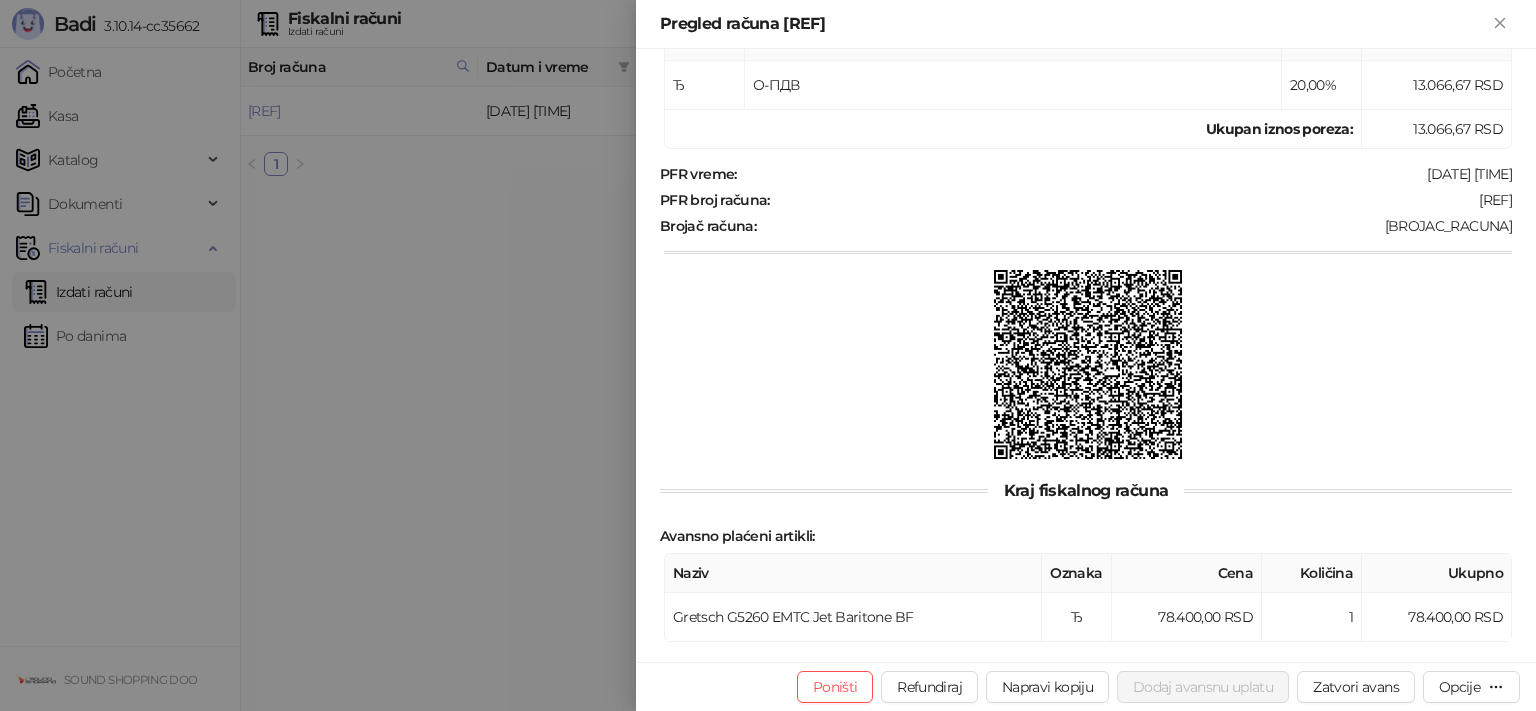 drag, startPoint x: 1502, startPoint y: 27, endPoint x: 1108, endPoint y: 78, distance: 397.28705 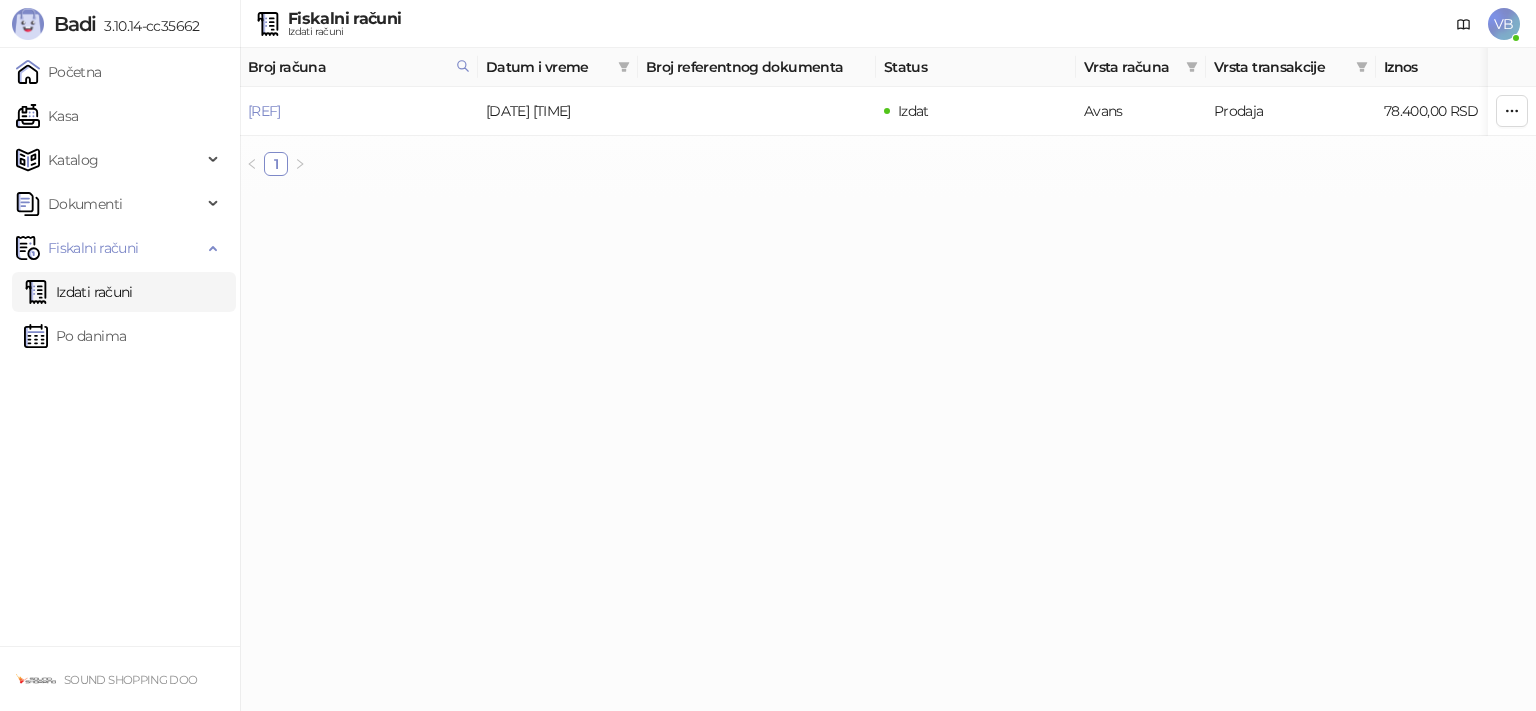 click on "Izdati računi" at bounding box center [78, 292] 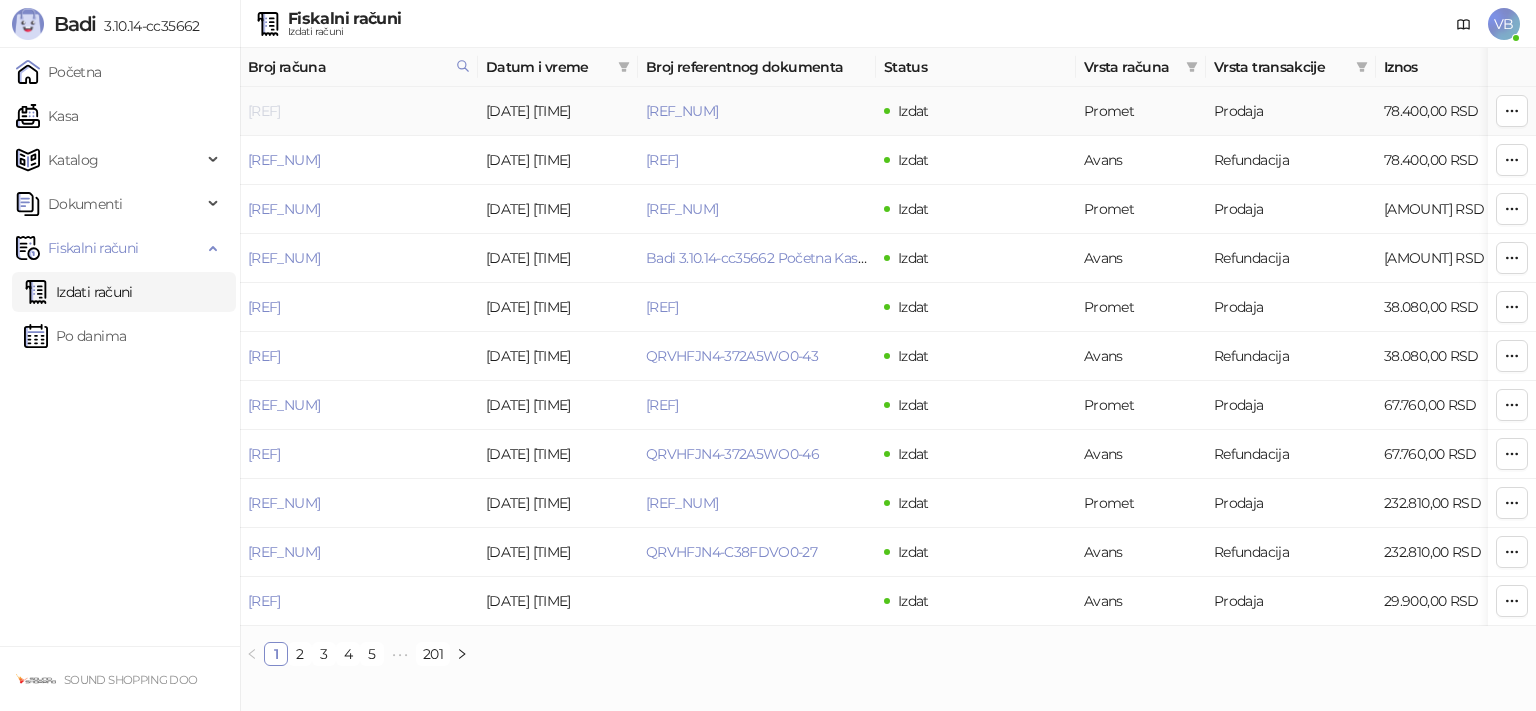 drag, startPoint x: 435, startPoint y: 110, endPoint x: 331, endPoint y: 117, distance: 104.23531 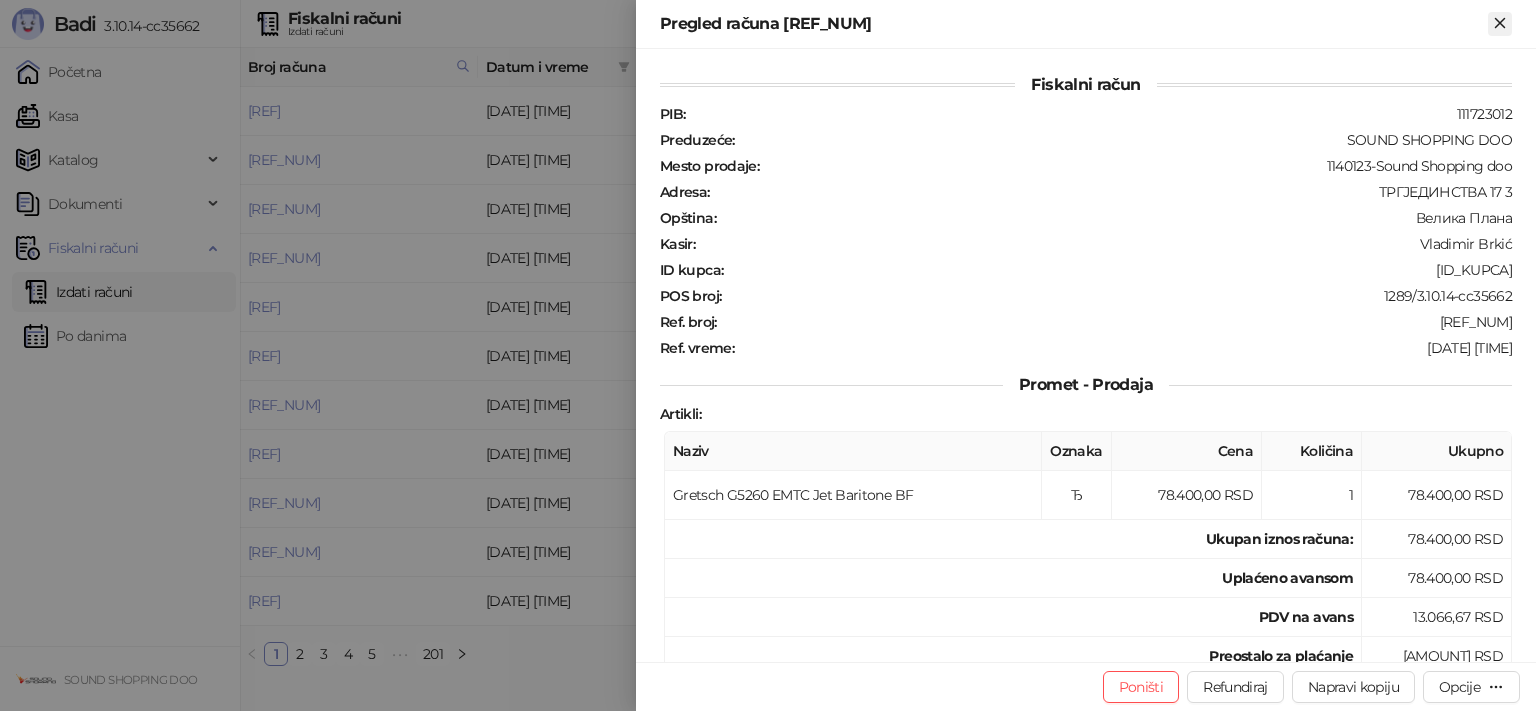 click 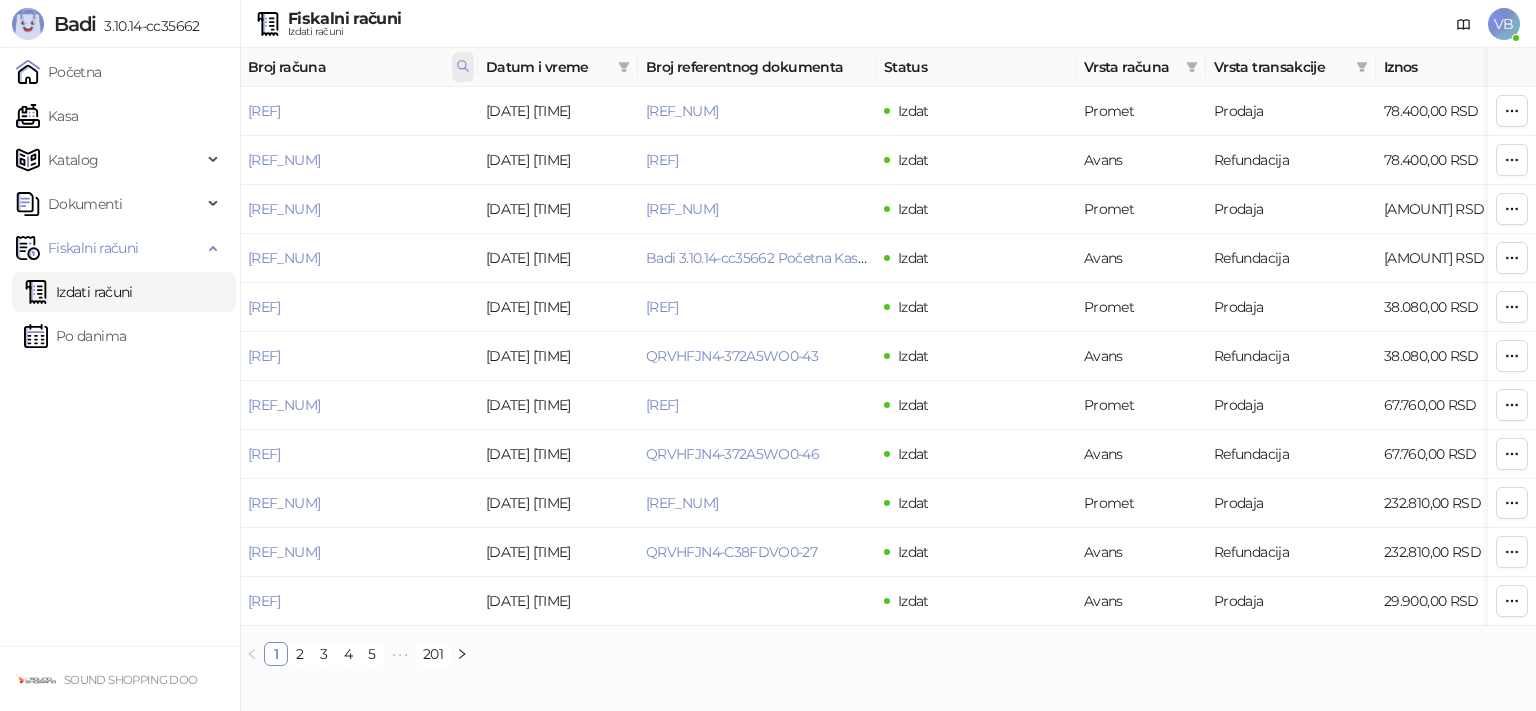 click 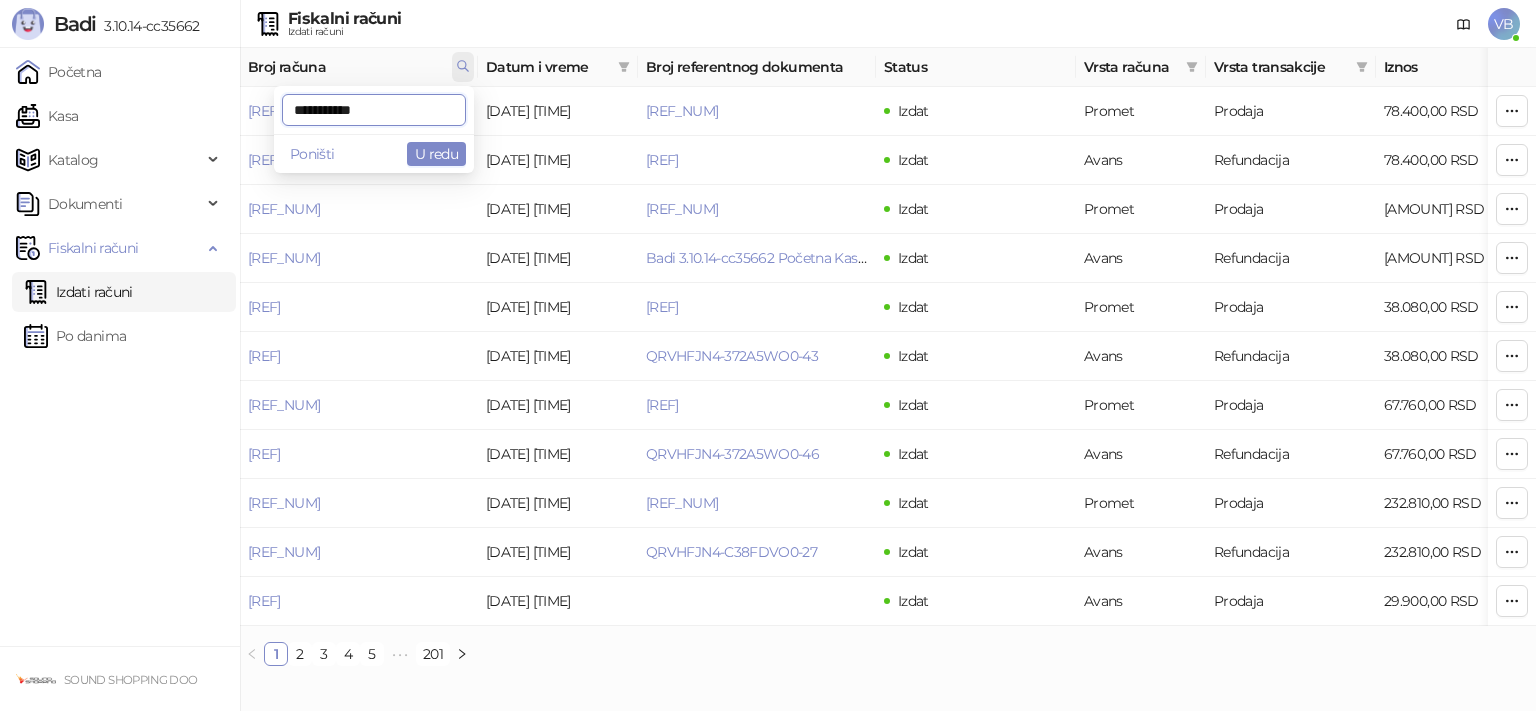 click 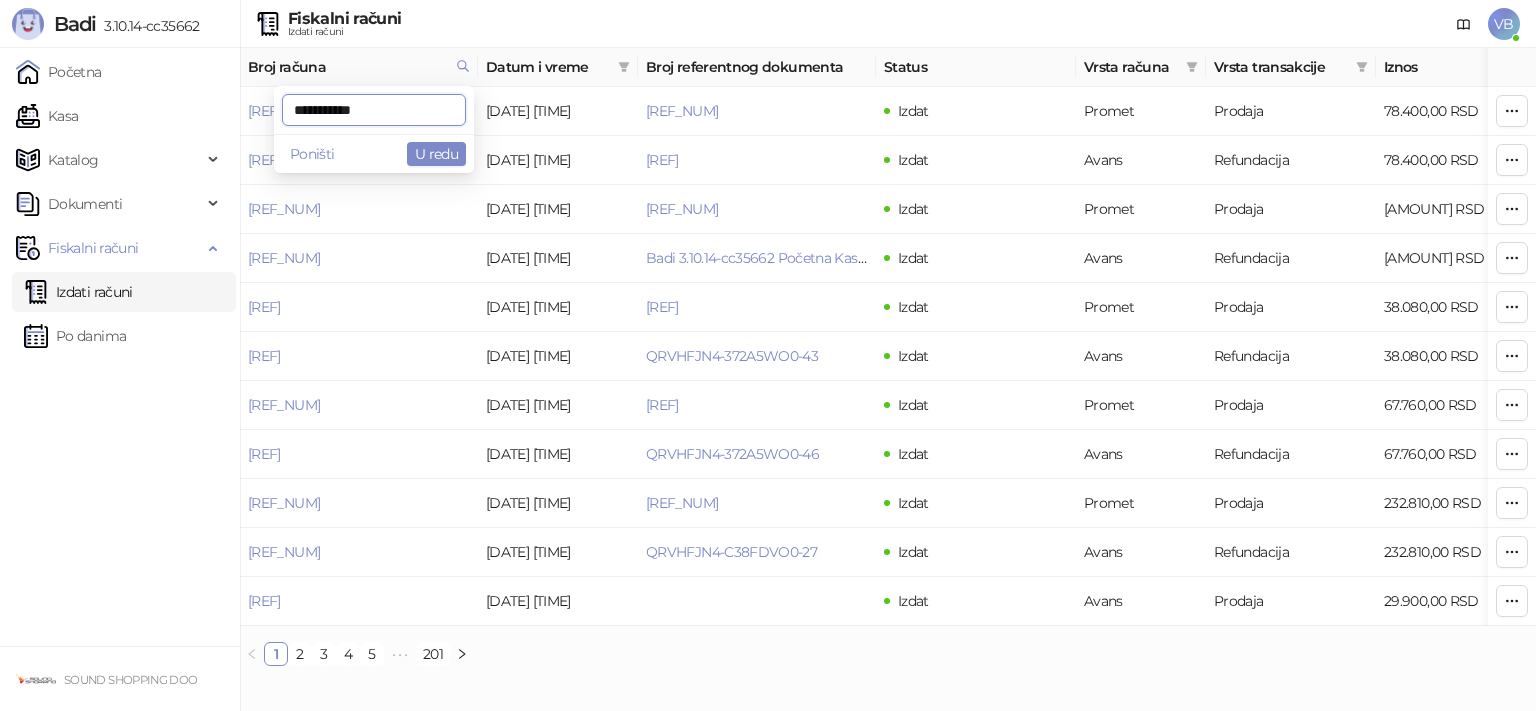 drag, startPoint x: 407, startPoint y: 105, endPoint x: 251, endPoint y: 122, distance: 156.92355 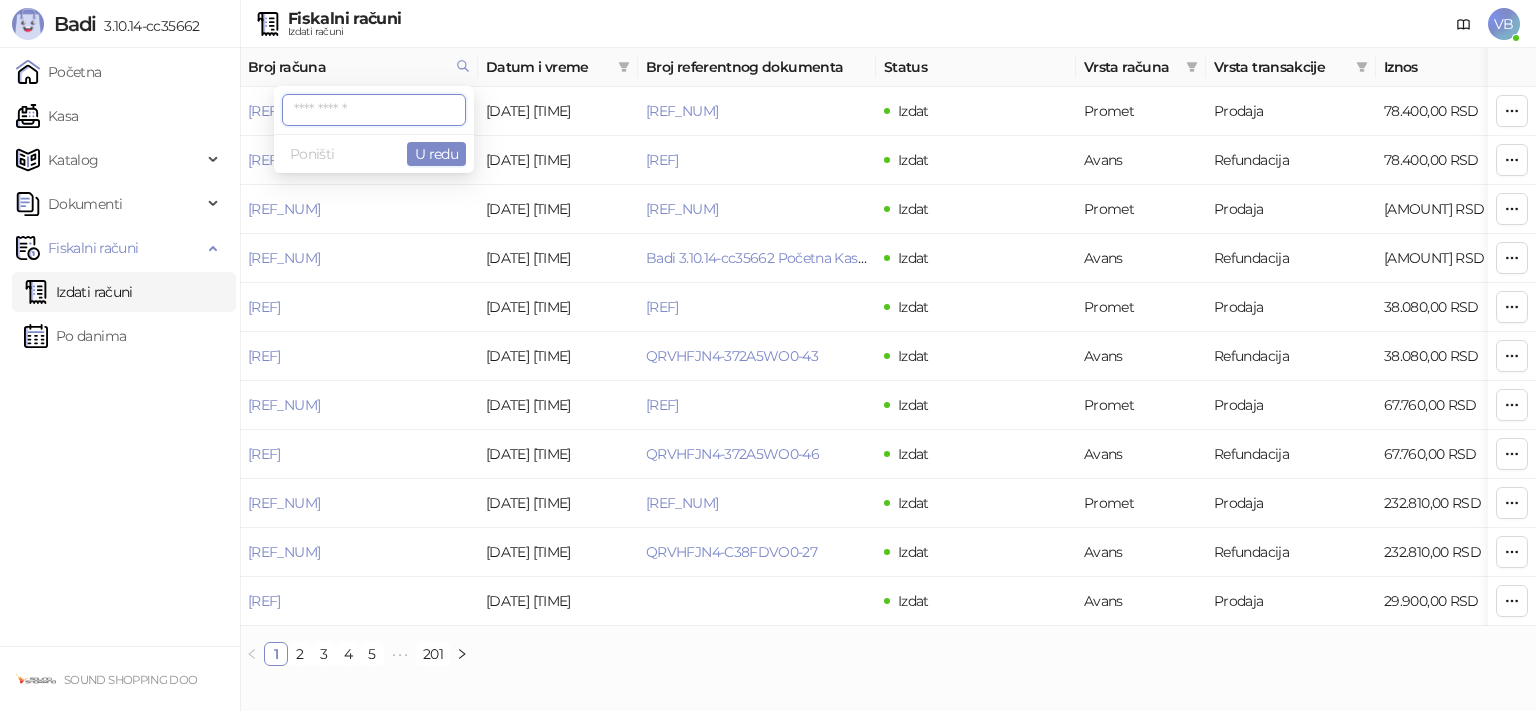 paste on "**********" 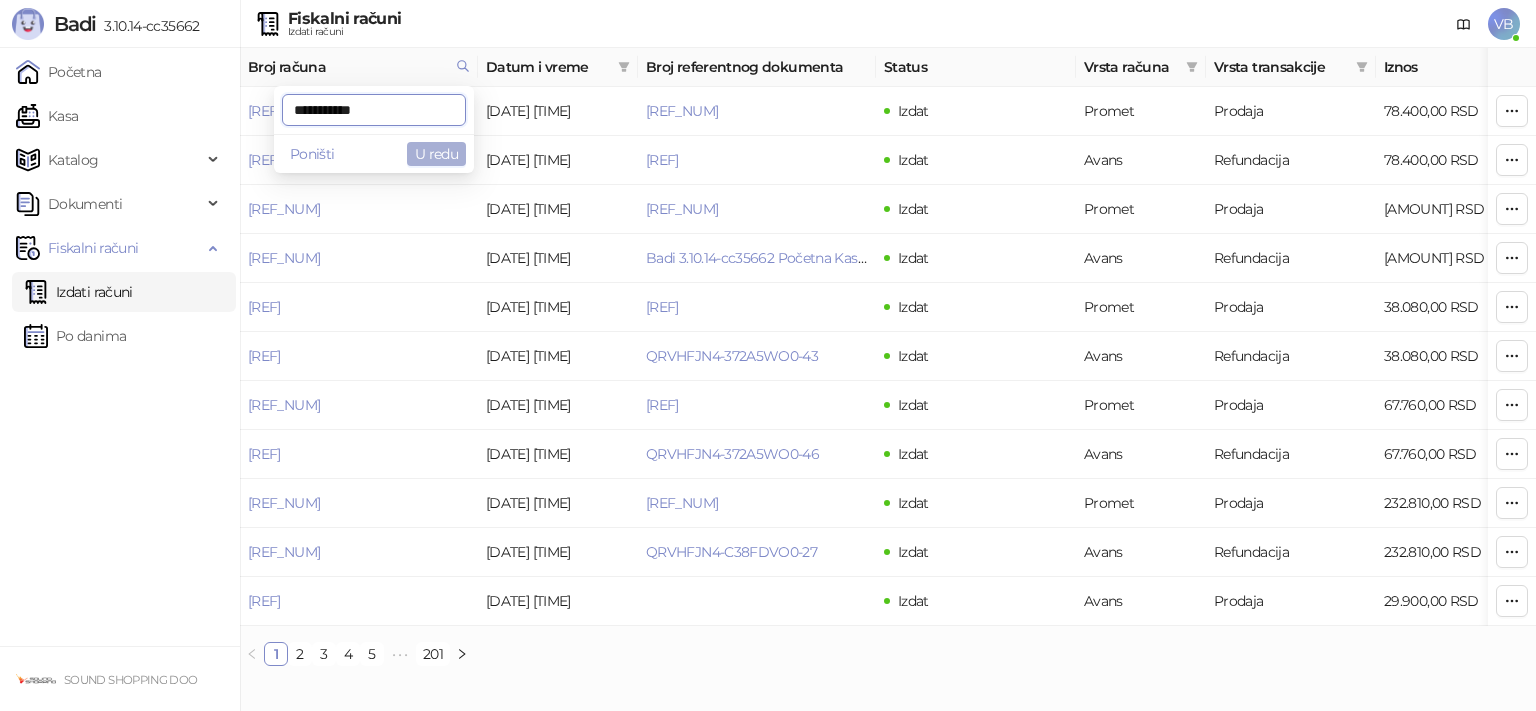 type on "**********" 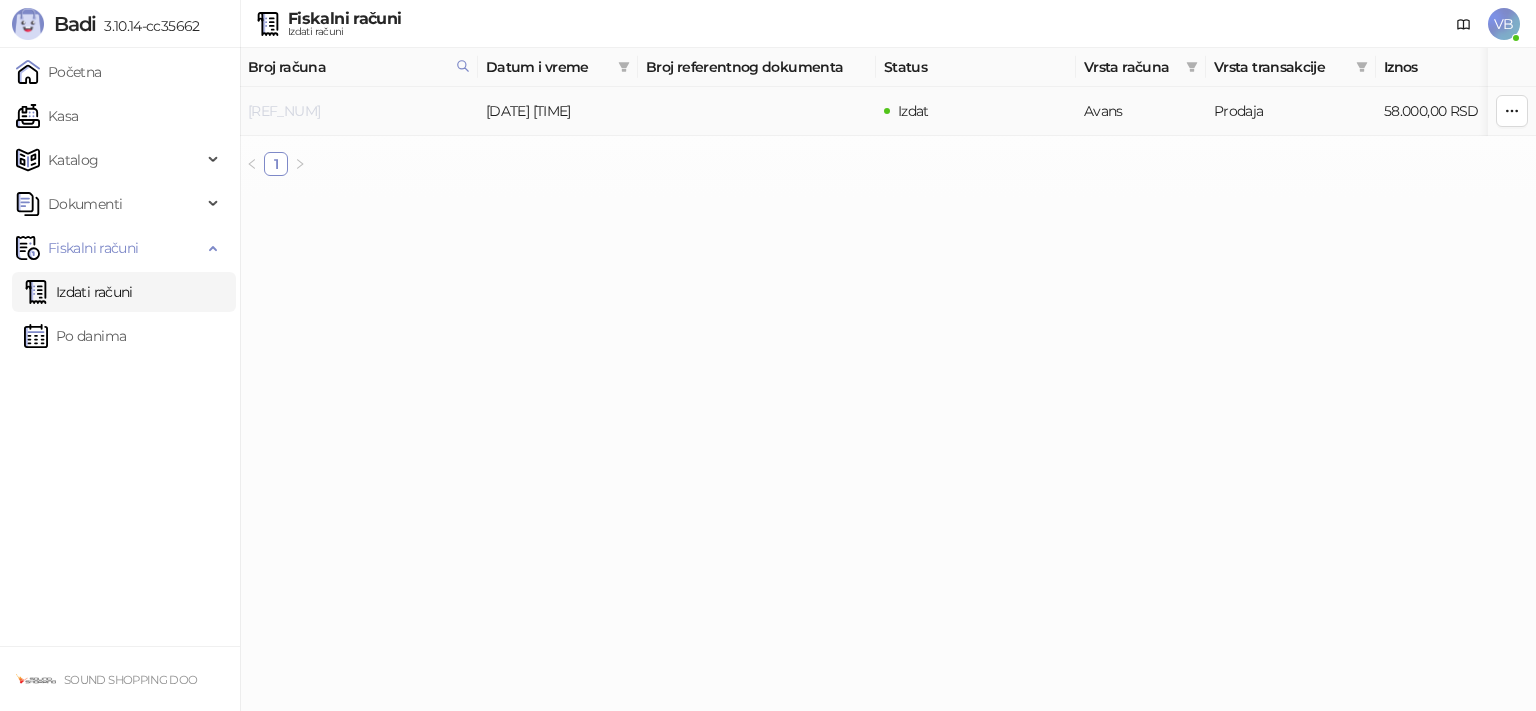 click on "[REF_NUM]" at bounding box center (284, 111) 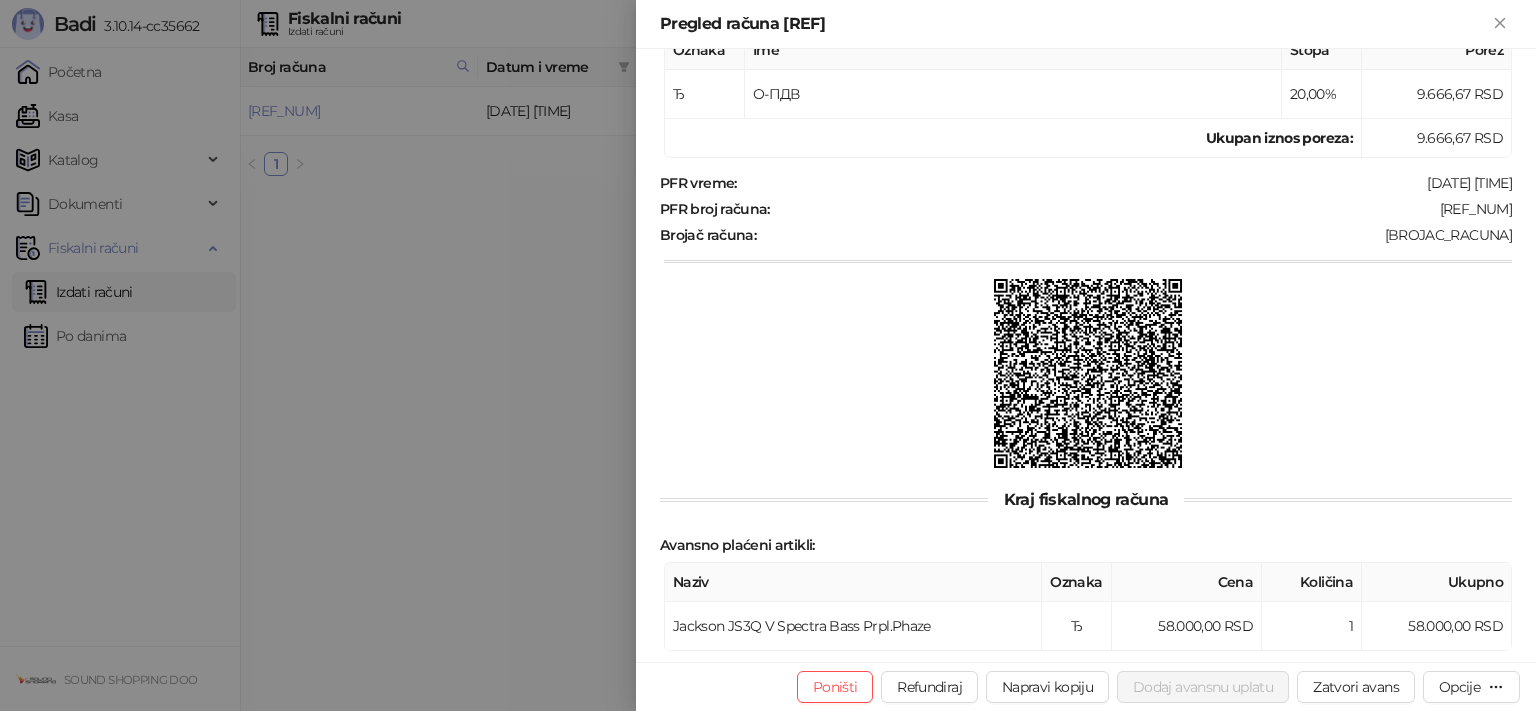 scroll, scrollTop: 534, scrollLeft: 0, axis: vertical 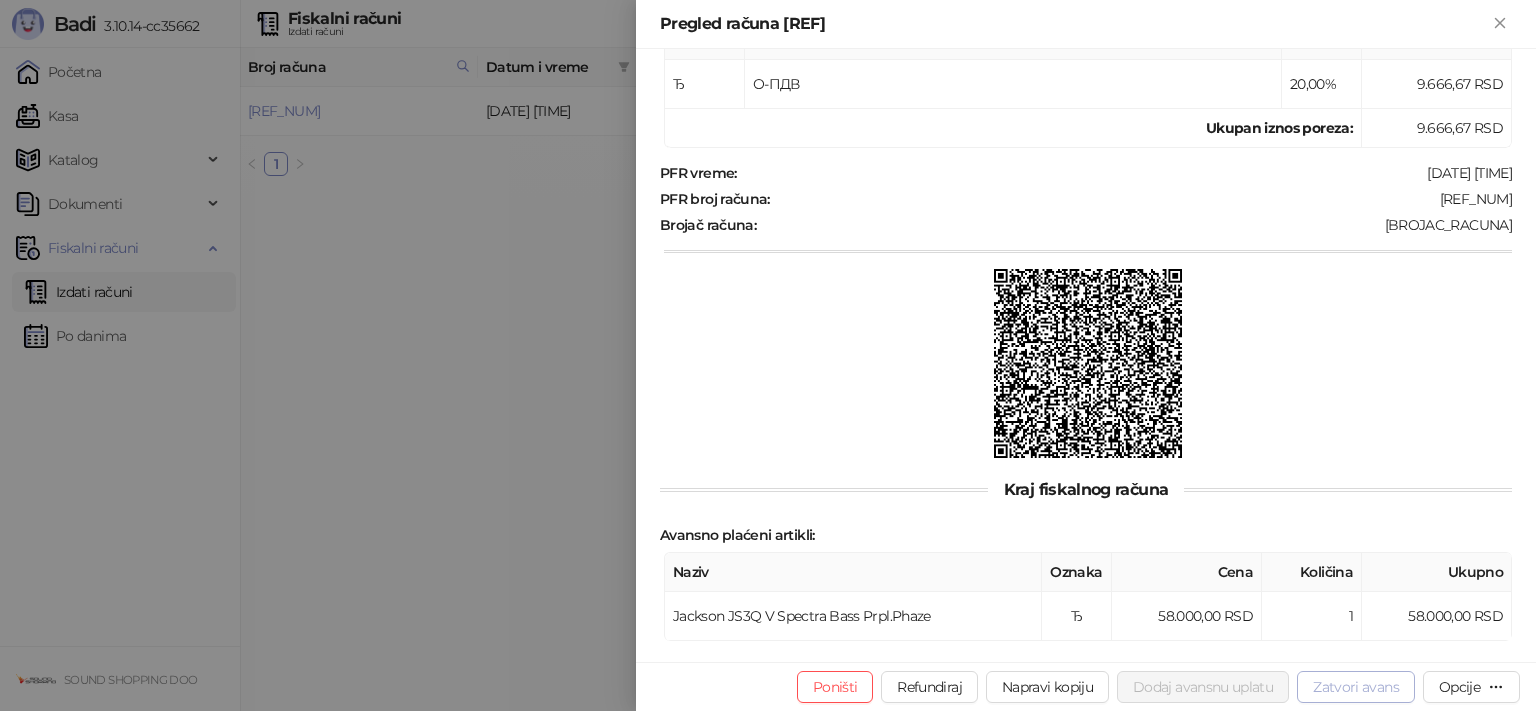 click on "Zatvori avans" at bounding box center (1356, 687) 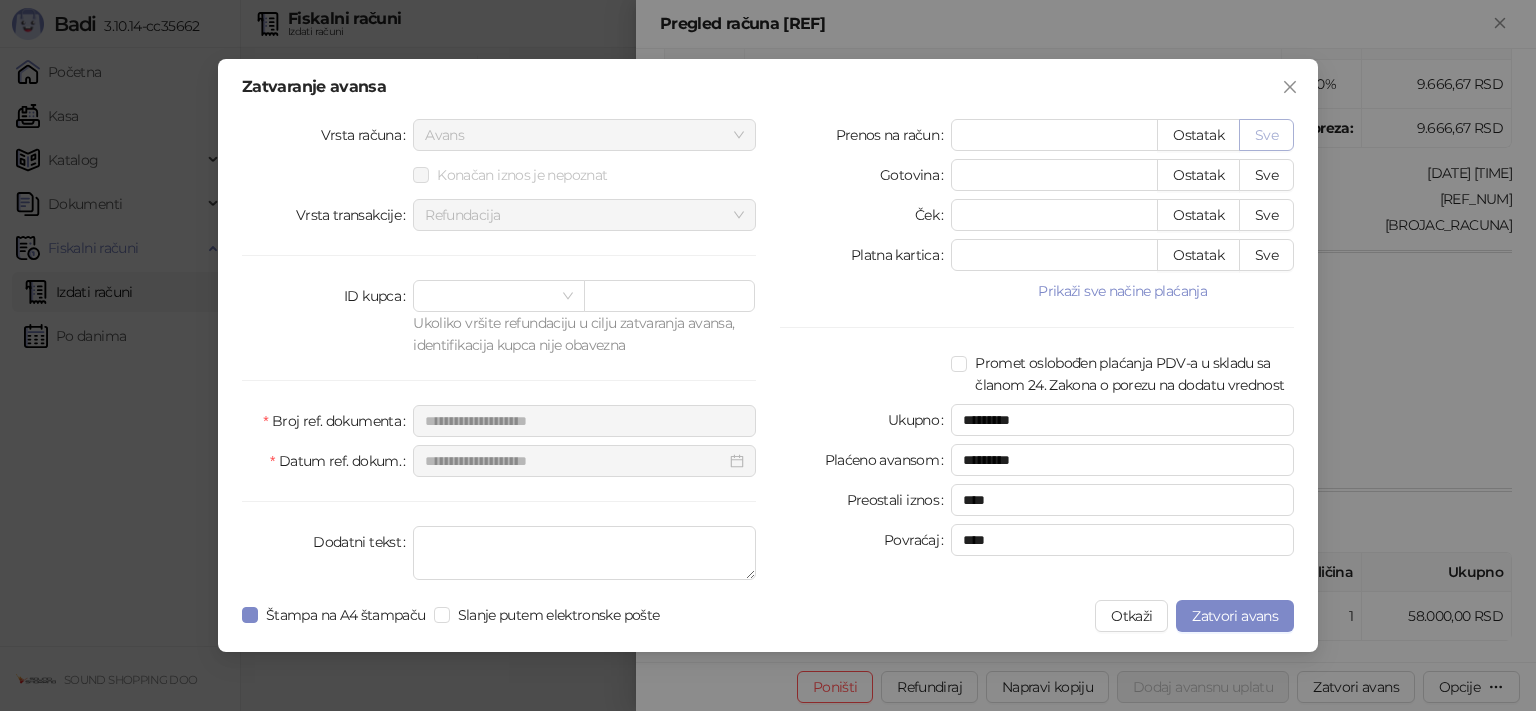 click on "Sve" at bounding box center [1266, 135] 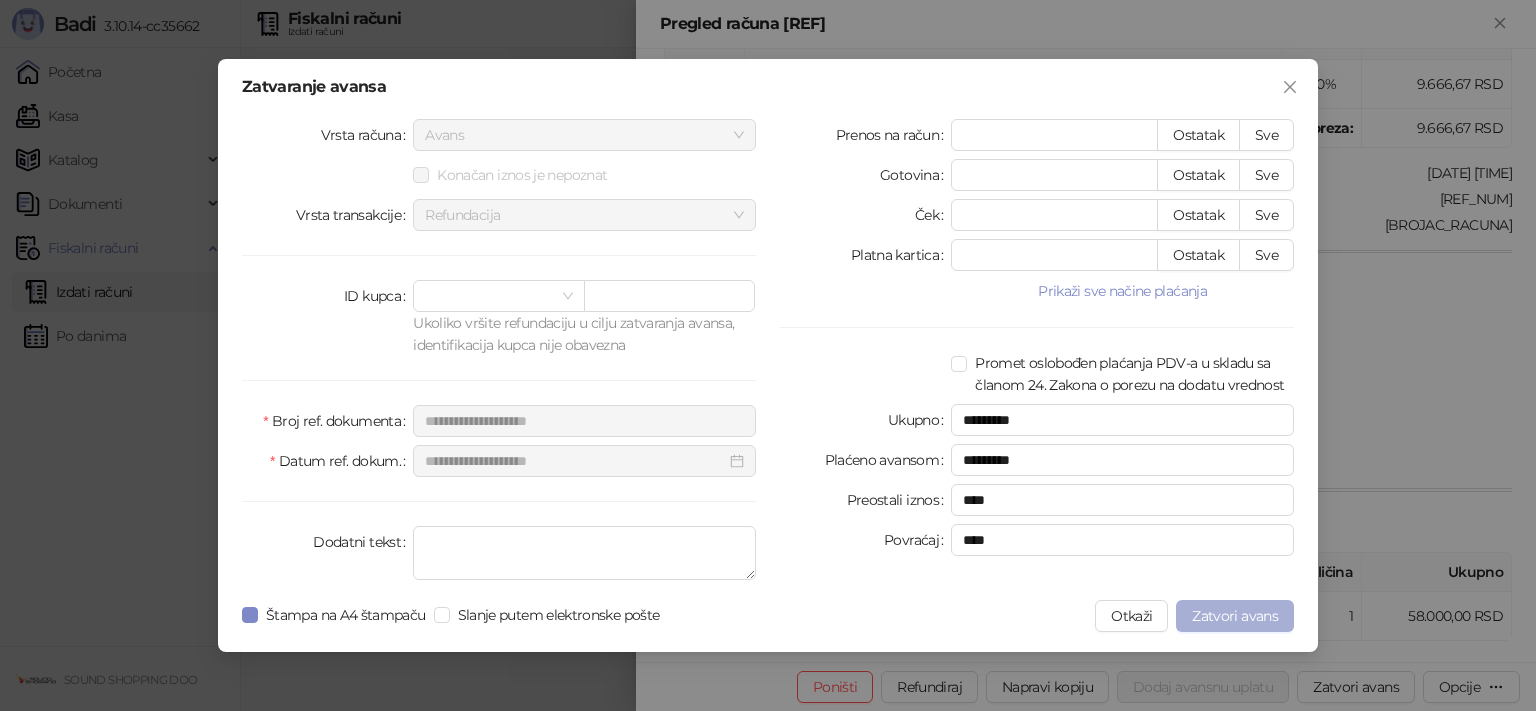 click on "Zatvori avans" at bounding box center [1235, 616] 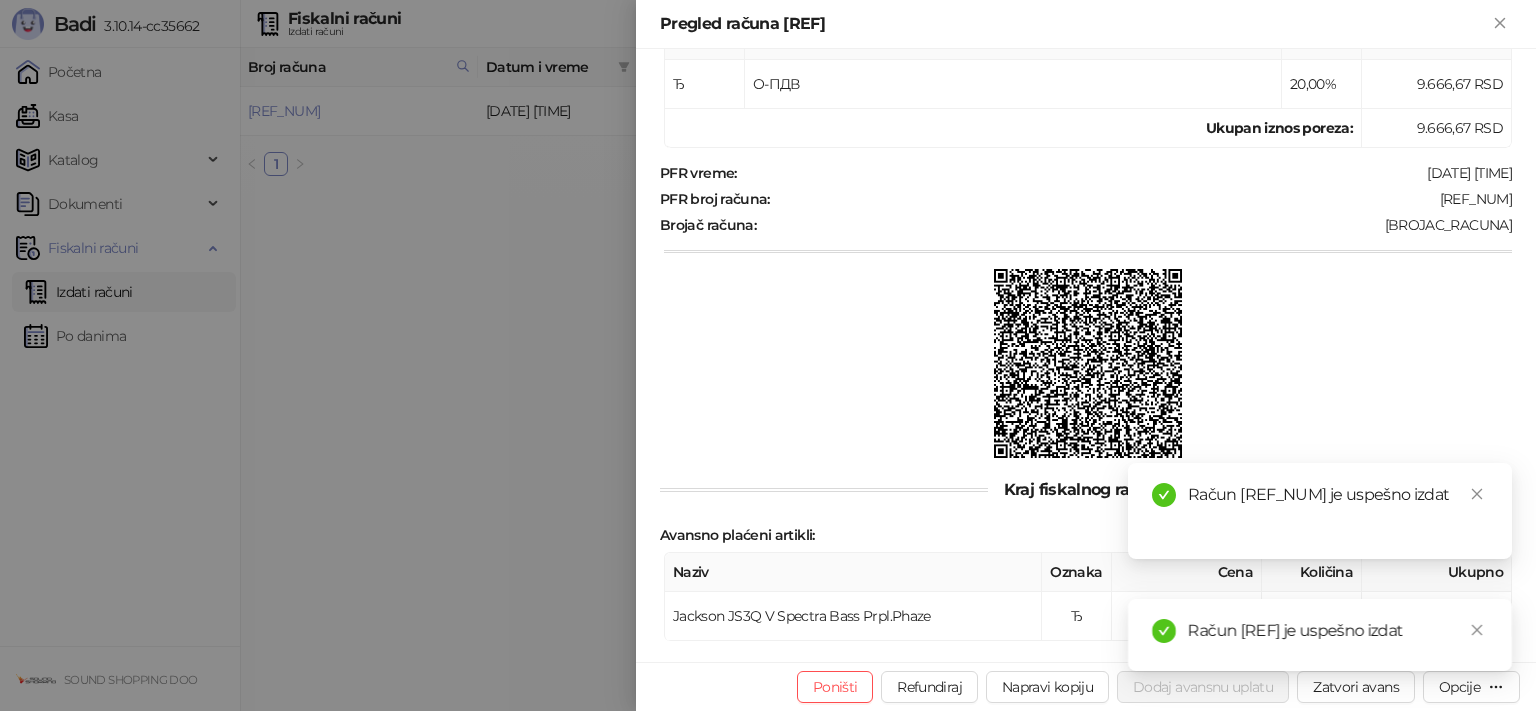 click on "Račun [REF] je uspešno izdat" at bounding box center (1338, 631) 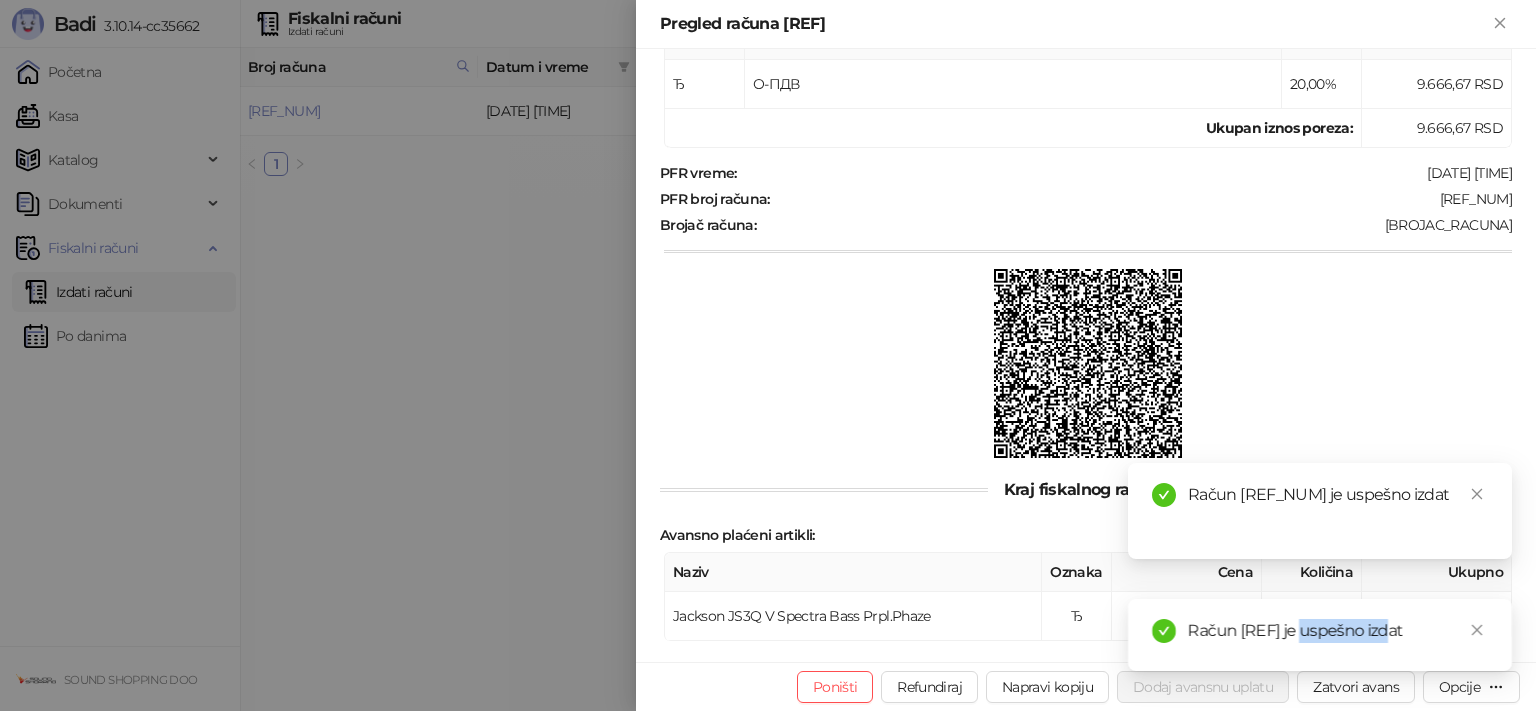 drag, startPoint x: 1337, startPoint y: 605, endPoint x: 1436, endPoint y: 614, distance: 99.40825 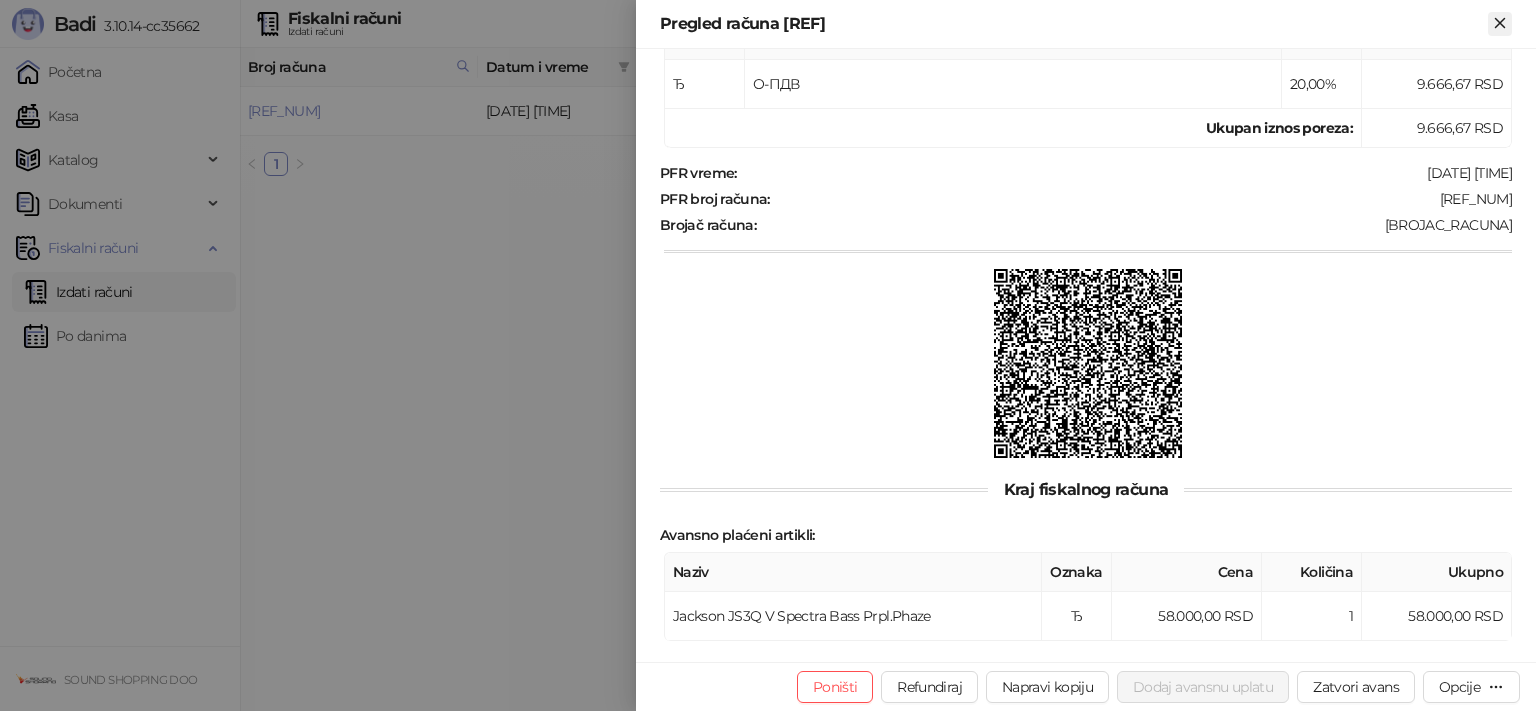 click 